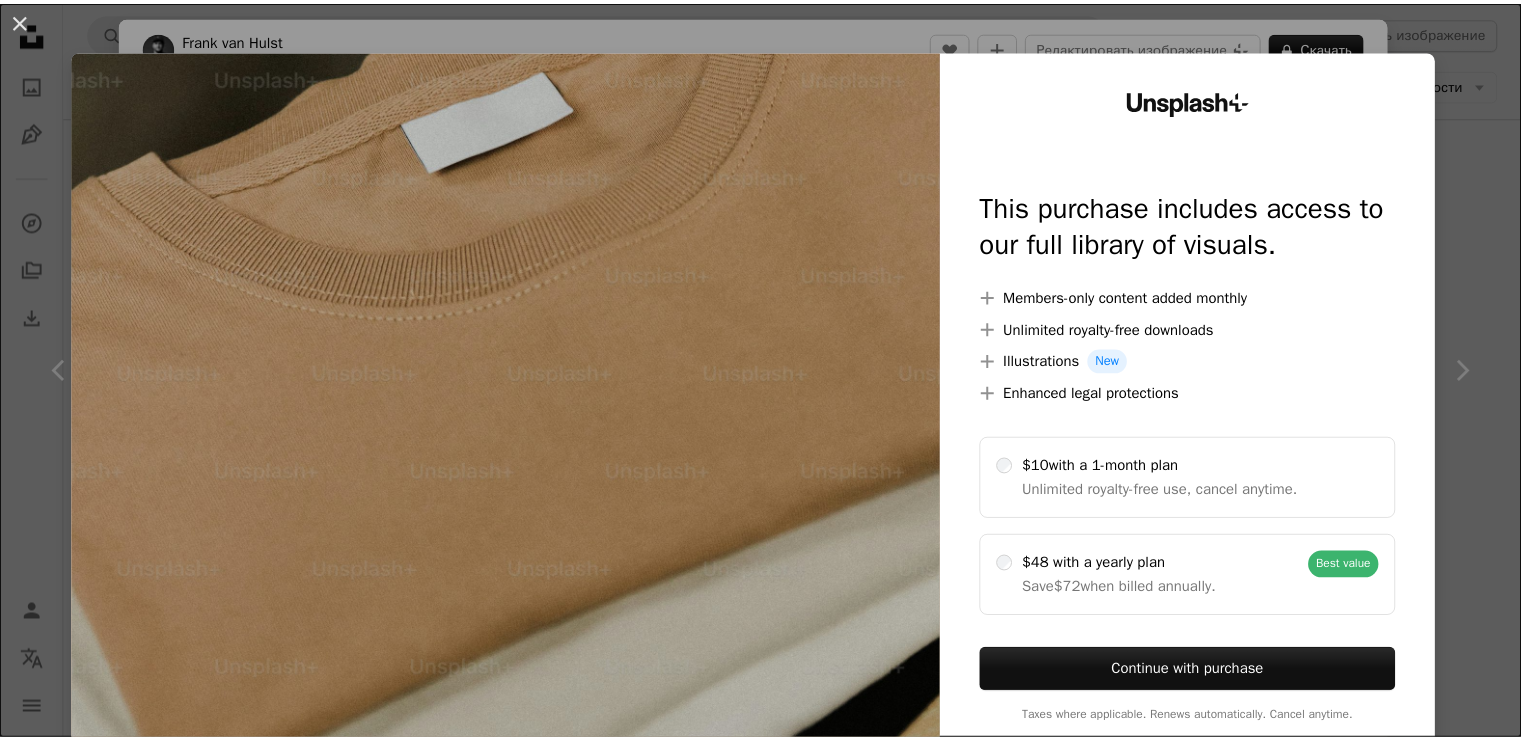 scroll, scrollTop: 2100, scrollLeft: 0, axis: vertical 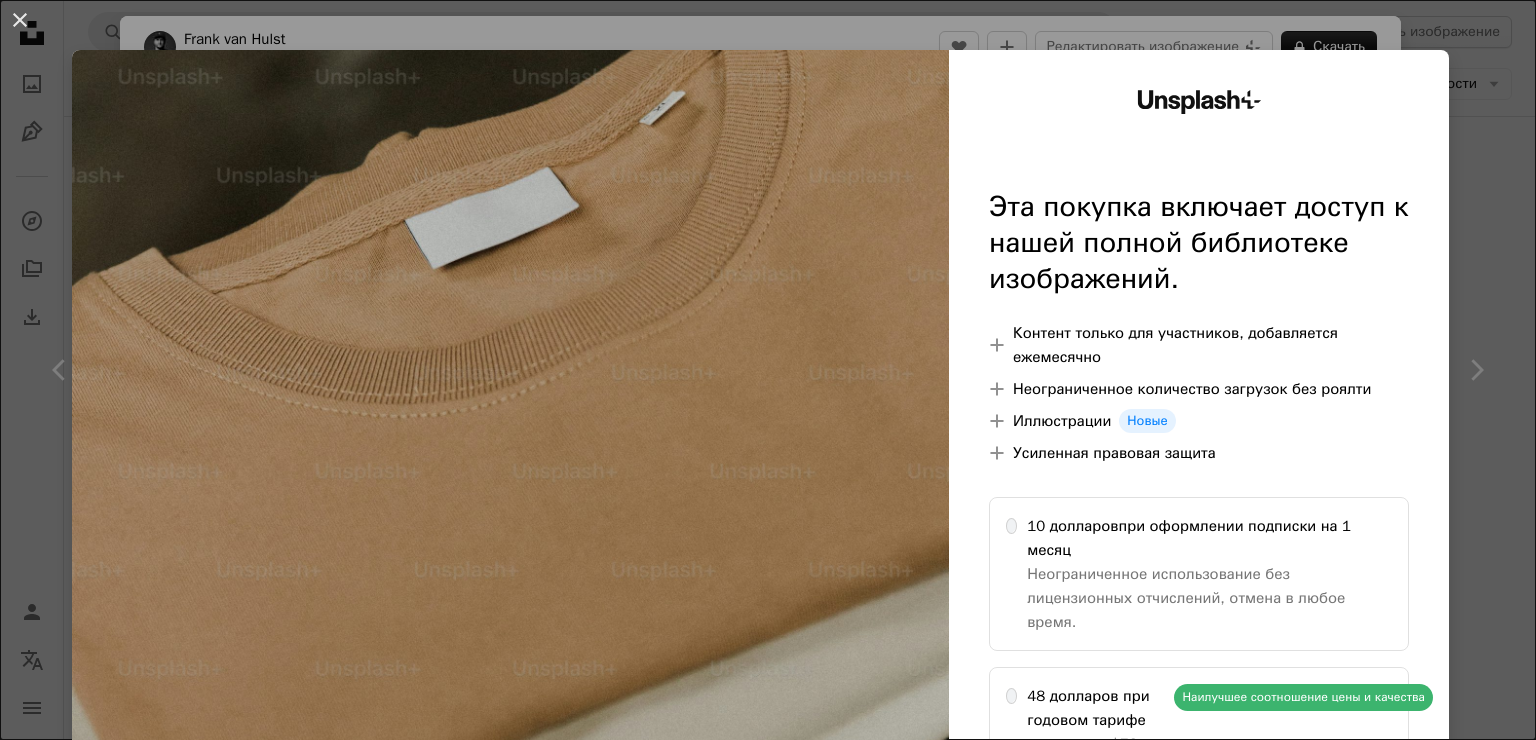 click on "An X shape Unsplash+ Эта покупка включает доступ к нашей полной библиотеке изображений. A plus sign Контент только для участников, добавляется ежемесячно A plus sign Неограниченное количество загрузок без роялти A plus sign Иллюстрации  Новые A plus sign Усиленная правовая защита 10 долларов  при оформлении подписки на 1 месяц Неограниченное использование без лицензионных отчислений, отмена в любое время. 48 долларов     при годовом тарифе   сэкономьте  $72  при ежегодной оплате. Наилучшее соотношение цены и качества Продолжайте с покупкой Налоги, если применимо.  Отмена в любое время." at bounding box center (768, 370) 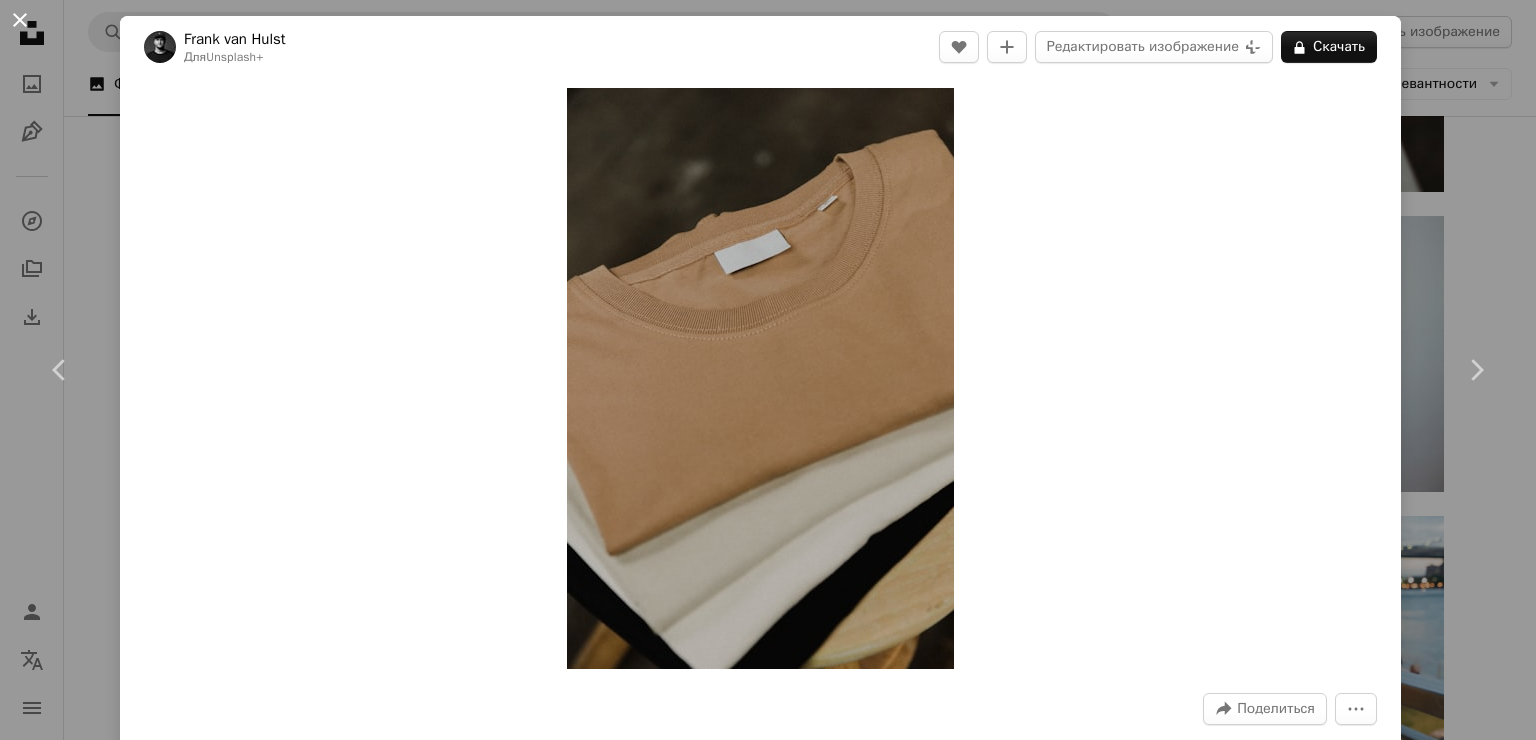 click on "An X shape" at bounding box center [20, 20] 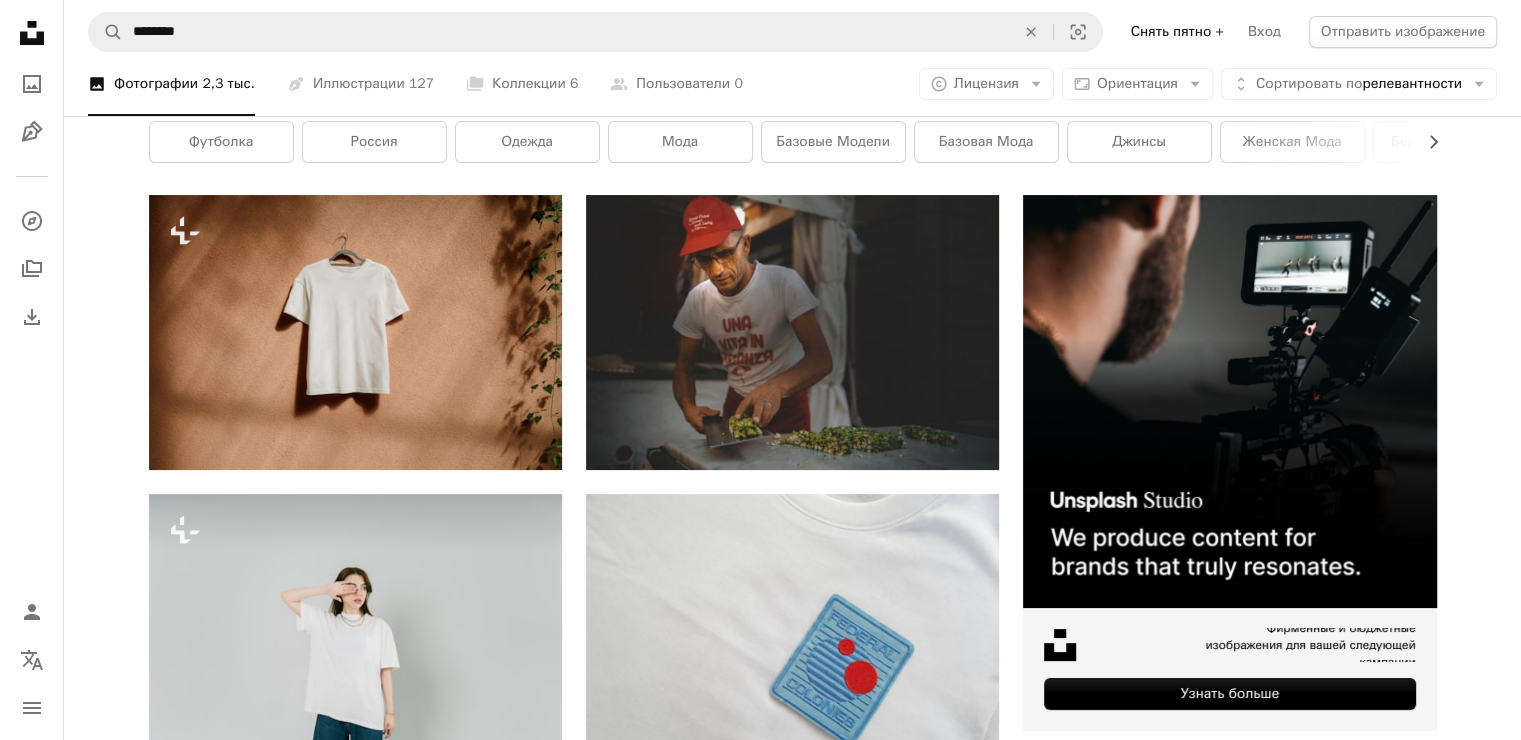scroll, scrollTop: 400, scrollLeft: 0, axis: vertical 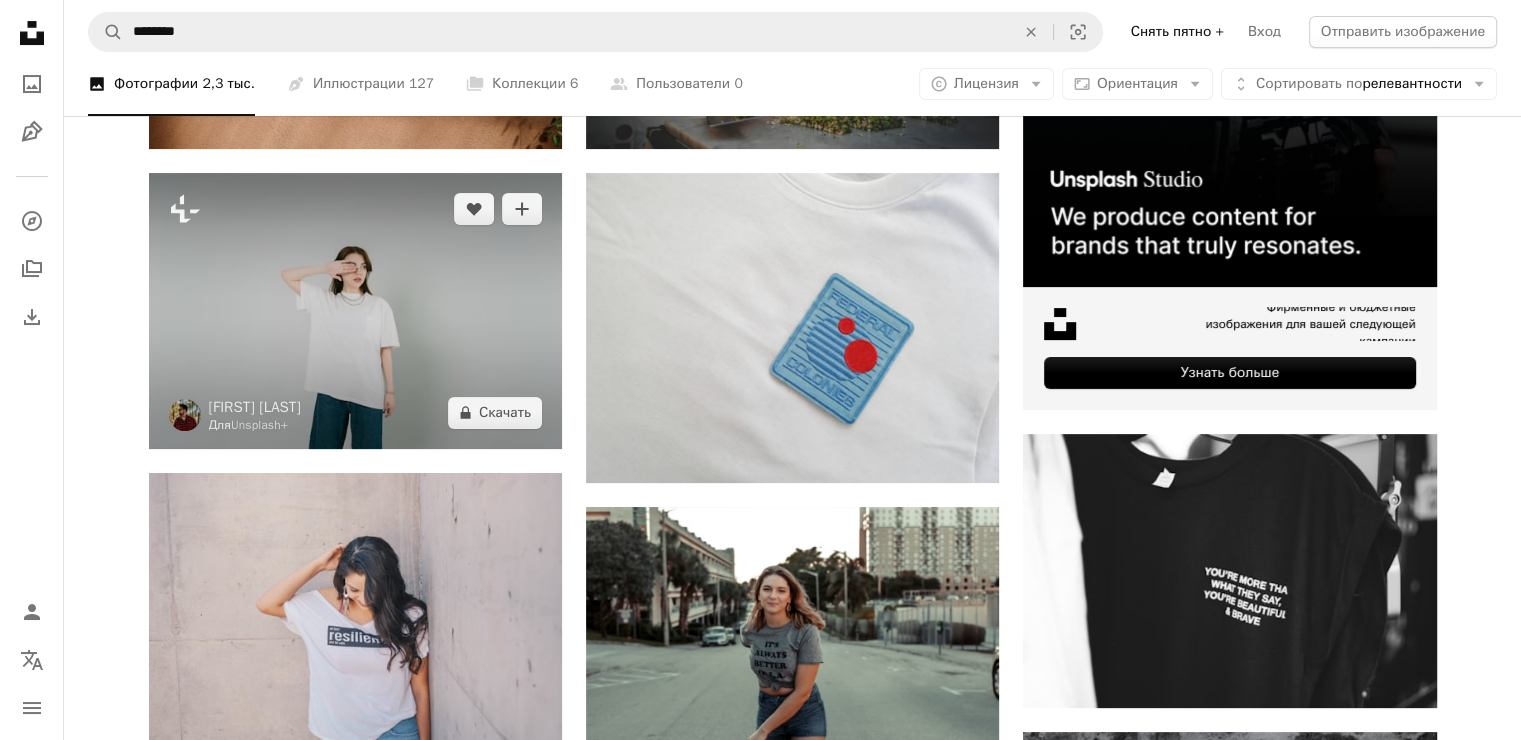 click at bounding box center (355, 310) 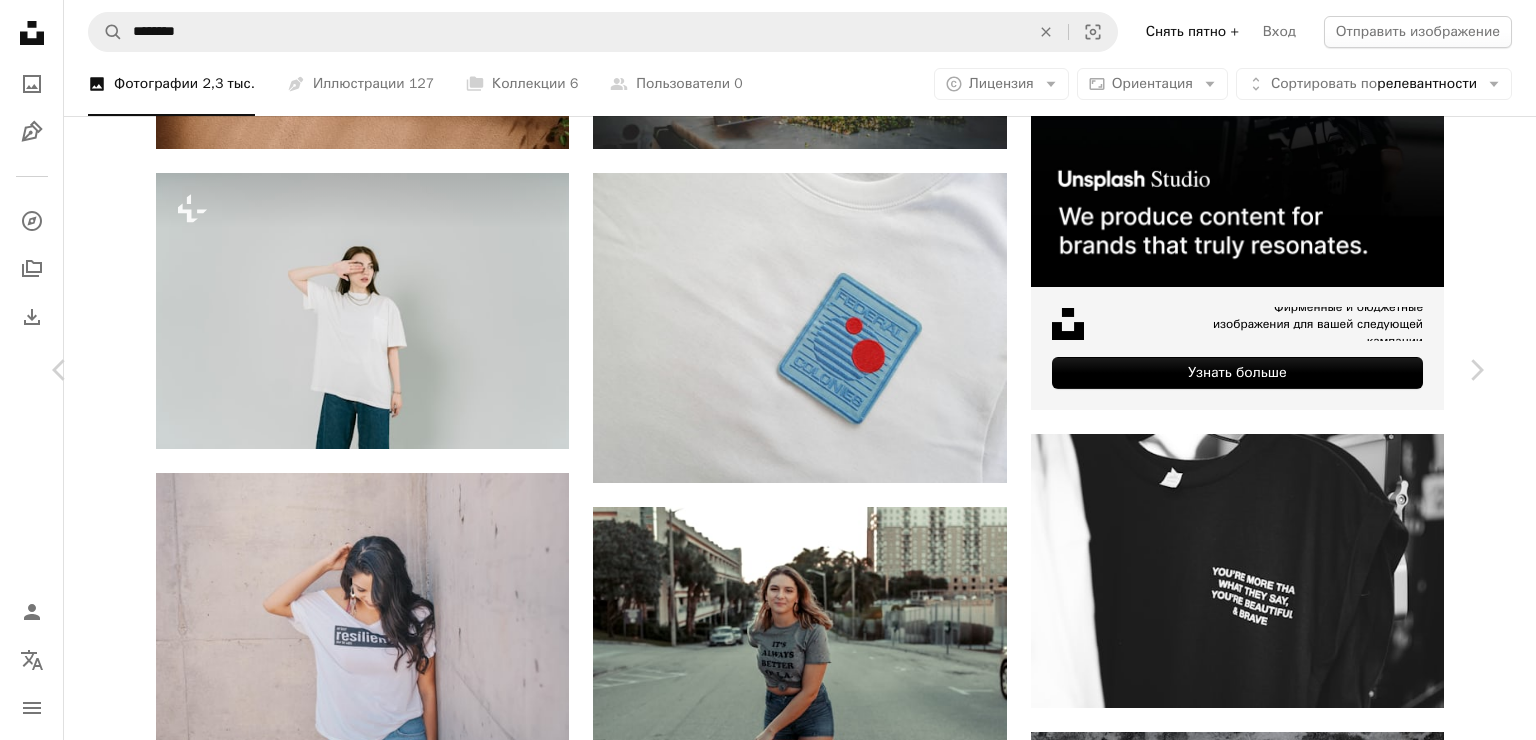 click on "An X shape Chevron left Chevron right Олег Иванов Для Unsplash+ A heart A plus sign Редактировать изображение Plus sign for Unsplash+ A lock Скачать Zoom in Представленный в Фото A forward-right arrow Поделиться More Actions A map marker [CITY], [COUNTRY] Calendar outlined Опубликовано 28 июля 2023 г. Camera SONY, ILCE-7M3 Safety Распространяется по лицензии Unsplash+ Мода футболка Джинсы белая футболка быстрая мода женская мода Базовые модели базовая мода Украина киев Бесплатные изображения Из этой серии Chevron right Plus sign for Unsplash+ Plus sign for Unsplash+ Plus sign for Unsplash+ Plus sign for Unsplash+ Plus sign for Unsplash+ Связанные изображения Plus sign for Unsplash+ A heart A plus sign Hrant Khachatryan For Unsplash+ A lock" at bounding box center [768, 8153] 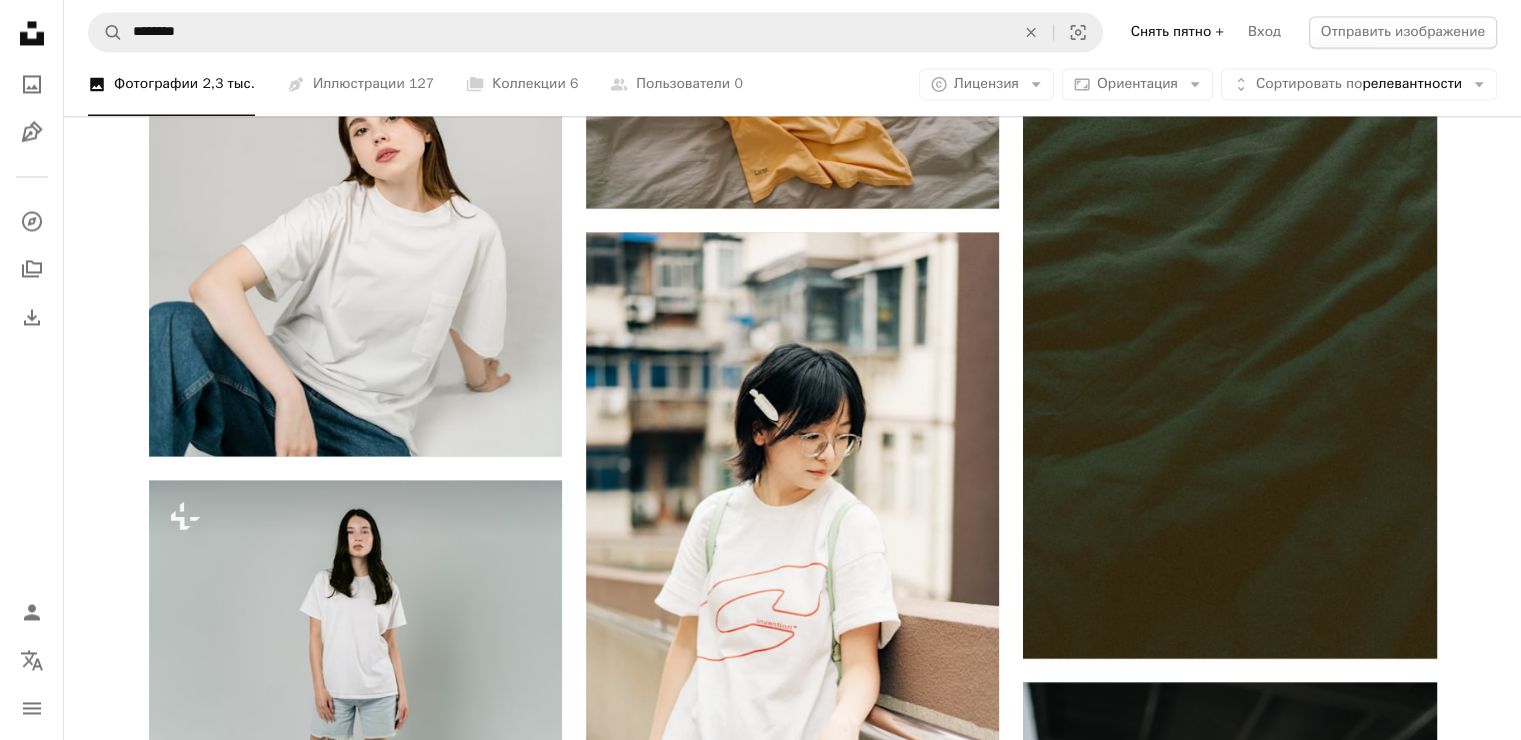 scroll, scrollTop: 3200, scrollLeft: 0, axis: vertical 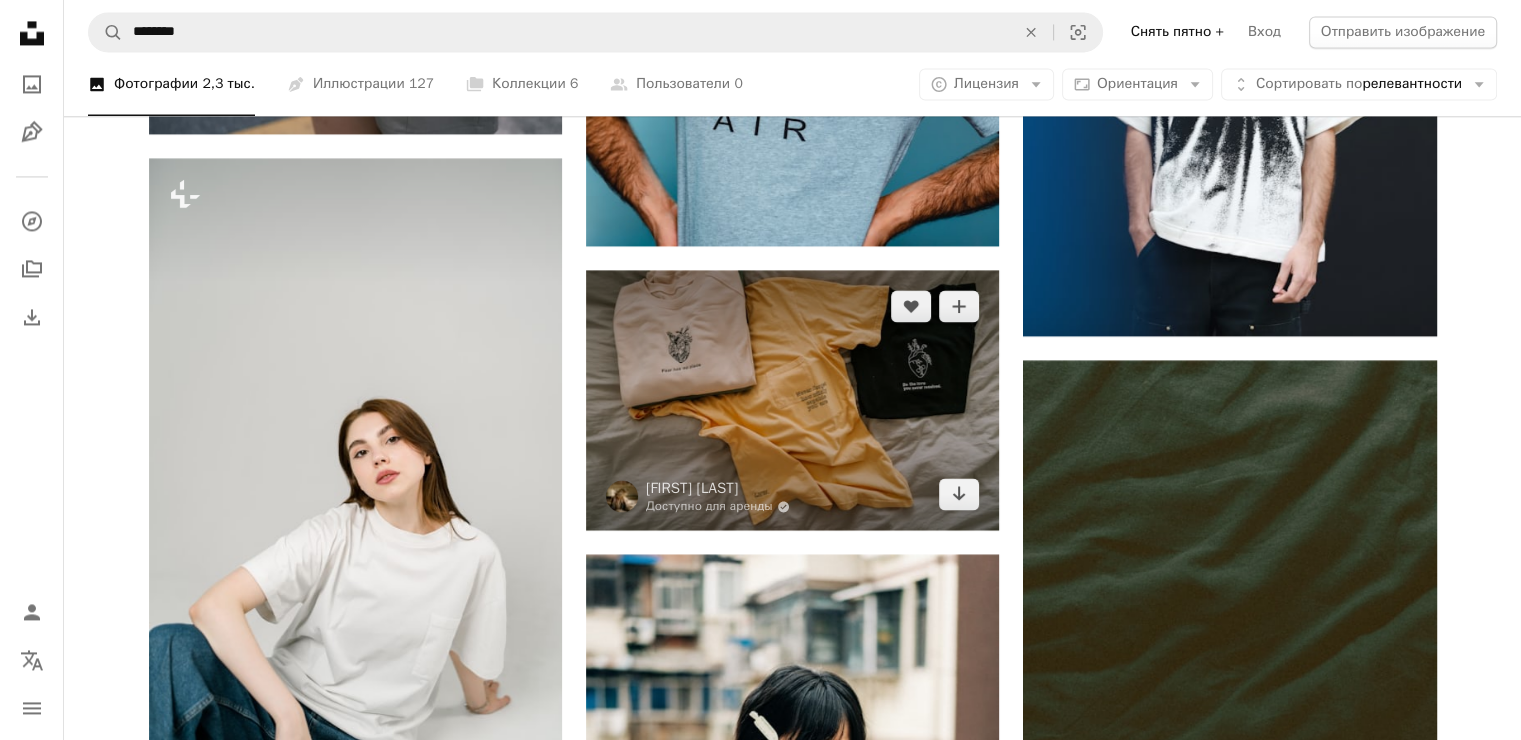 click at bounding box center (792, 400) 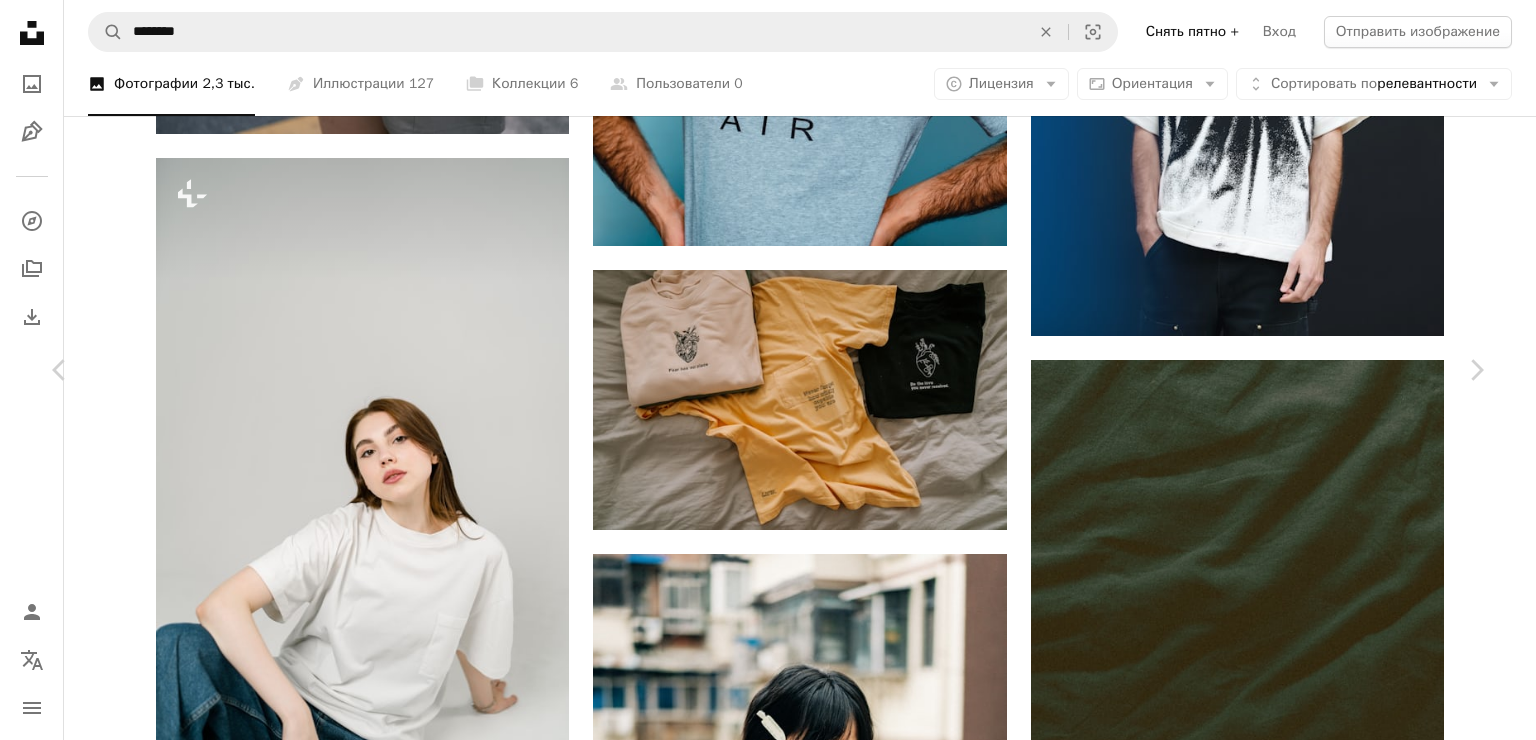 click on "An X shape Chevron left Chevron right [FIRST] [LAST] Доступно для аренды A checkmark inside of a circle A heart A plus sign Редактировать изображение   Plus sign for Unsplash+ Скачать бесплатно Chevron down Zoom in Число просмотров [NUMBER],[NUMBER] Загрузки [NUMBER] Представленный в Фото A forward-right arrow Поделиться Info icon Информация More Actions Calendar outlined Опубликовано  [DATE] Camera SONY, ILCE-6300 Safety Можно использовать бесплатно по  лицензии Unsplash Одежда Коричневый Одежда пальто Просмотрите похожие изображения премиум-класса на iStock  |  Сэкономьте 20 % с кодом UNSPLASH20 Подробнее на iStock  ↗ Связанные изображения A heart A plus sign [FIRST] [LAST] Available for hire A heart For" at bounding box center [768, 5353] 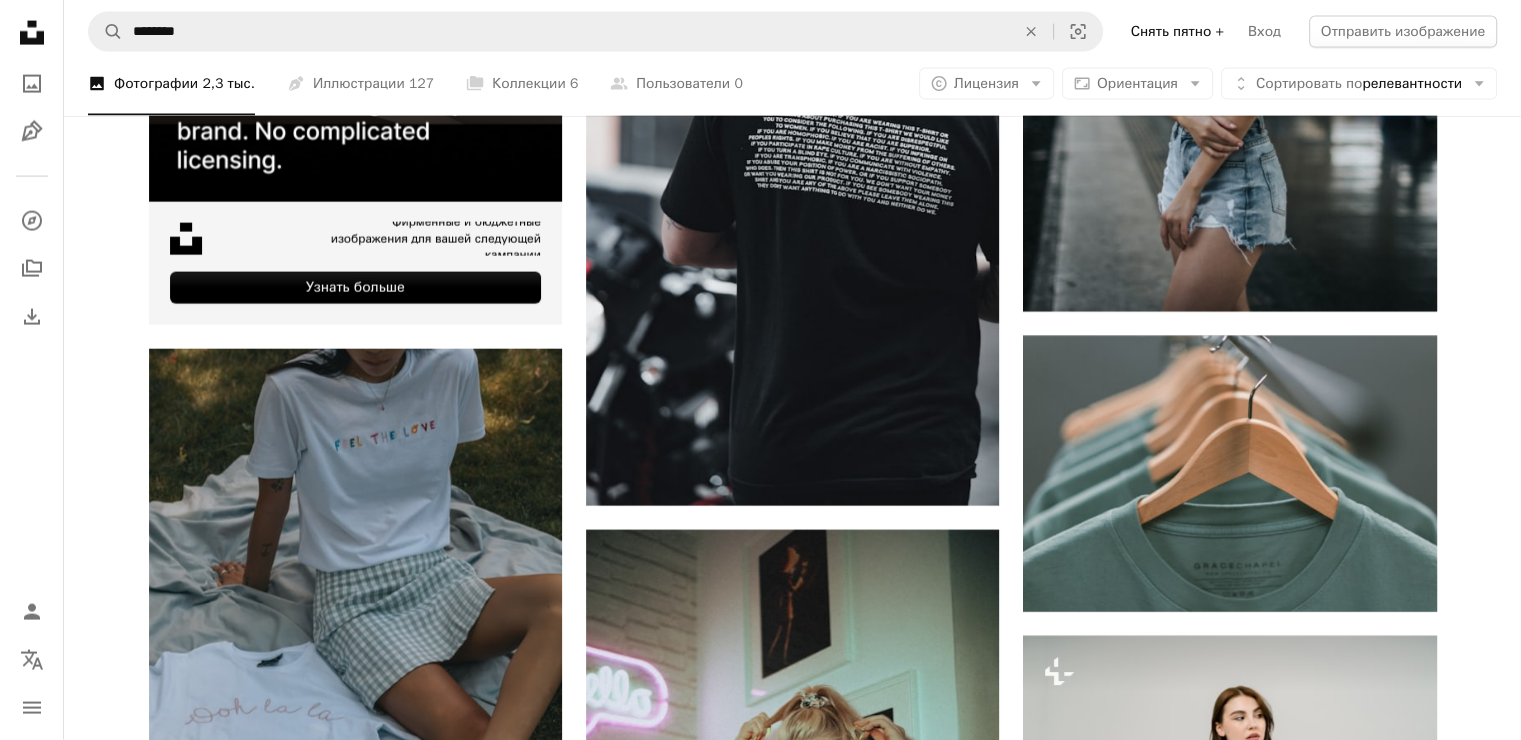 scroll, scrollTop: 4800, scrollLeft: 0, axis: vertical 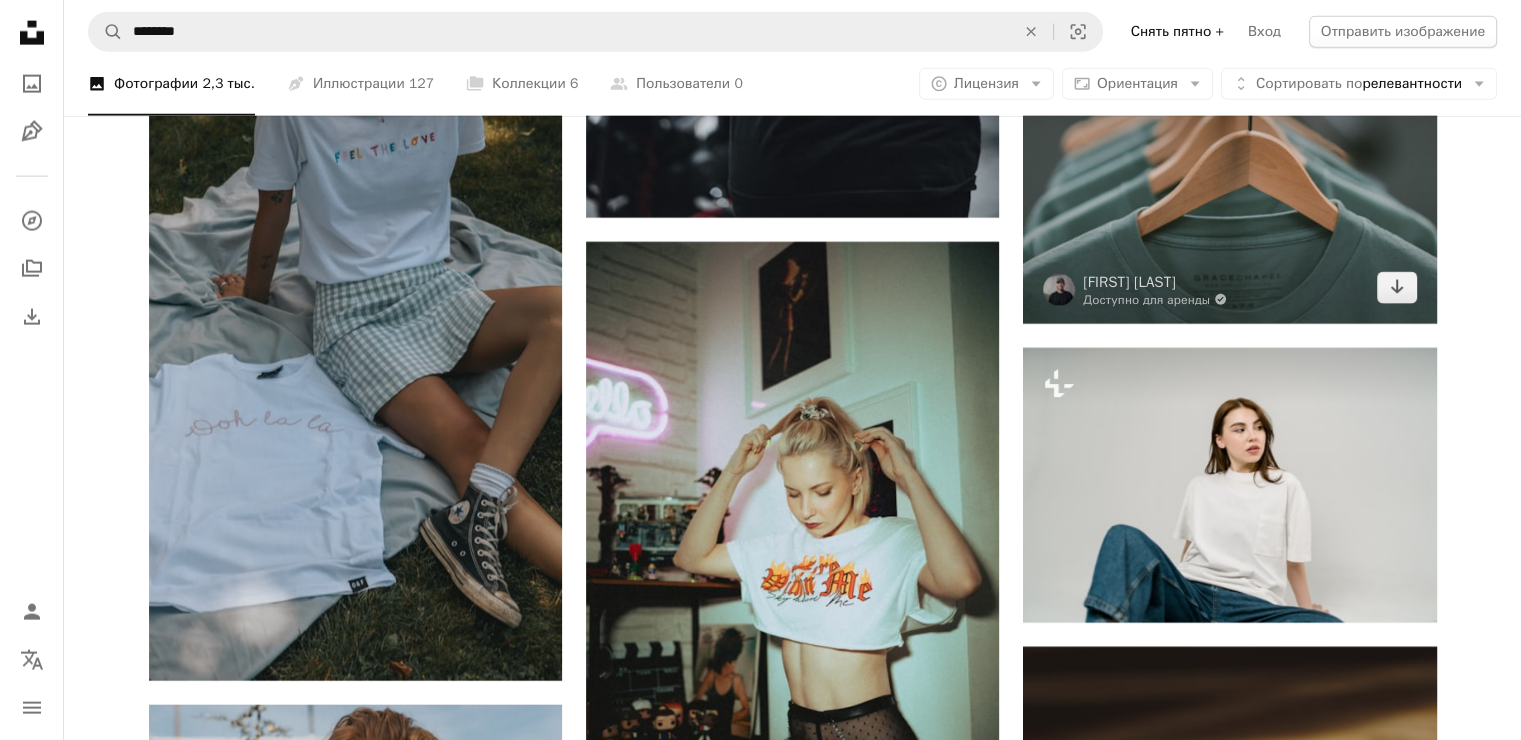 click at bounding box center (1229, 186) 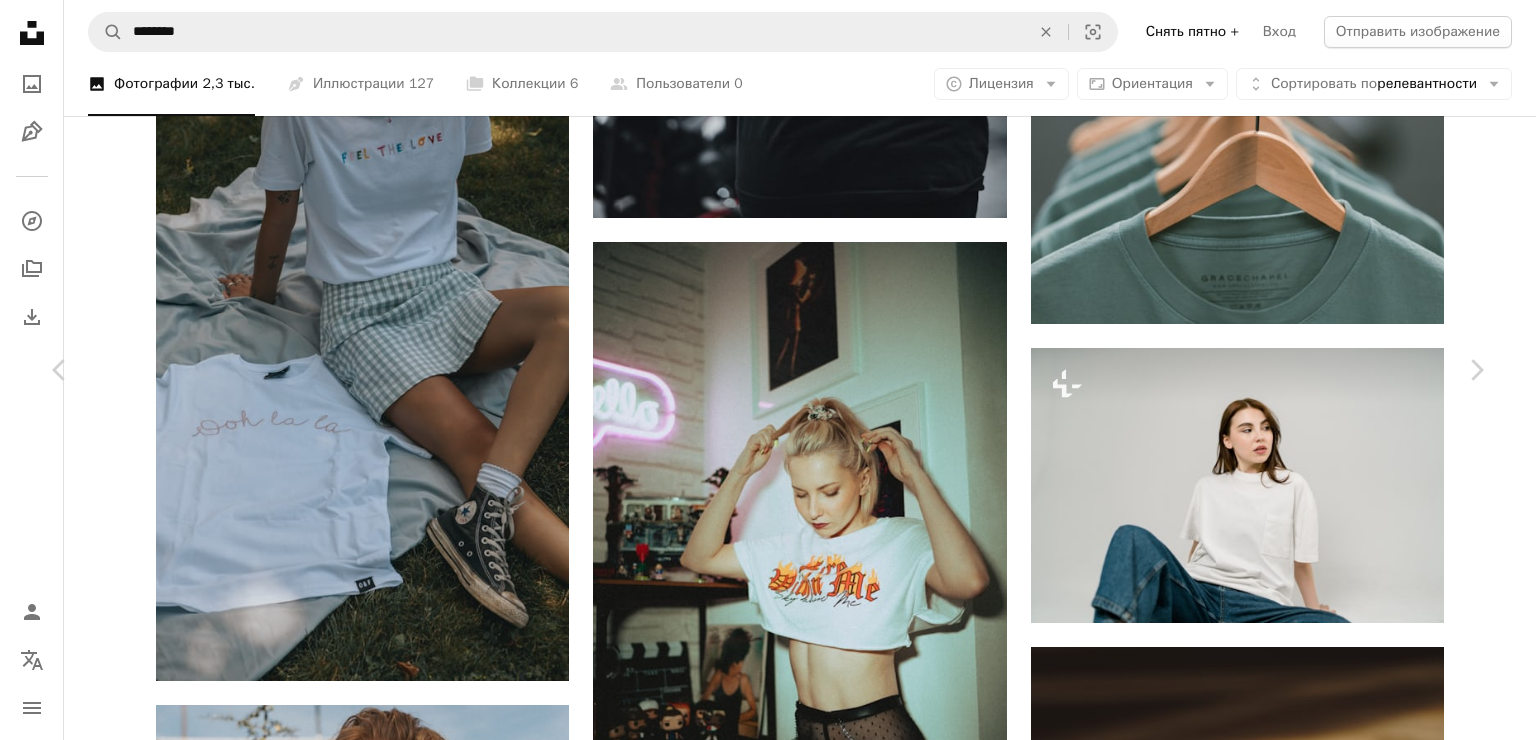 click on "An X shape Chevron left Chevron right [FIRST] [LAST] Доступно для аренды A checkmark inside of a circle A heart A plus sign Редактировать изображение   Plus sign for Unsplash+ Скачать бесплатно Chevron down Zoom in Число просмотров [NUMBER],[NUMBER],[NUMBER] Загрузки [NUMBER],[NUMBER] Представленный в Фотографии ,  Мода и красота A forward-right arrow Поделиться Info icon Информация More Actions Calendar outlined Опубликовано  [DATE] Camera SONY, ILCE-7RM2 Safety Можно использовать бесплатно по  лицензии Unsplash Черный Мода Любовь Покупки Одежда Дерево Туфли рука футболка Студия Металлические Бренд зерно браслет моделирование стоять крупным планом вешалка стеллаж подол  |   ↗ A heart" at bounding box center (768, 3753) 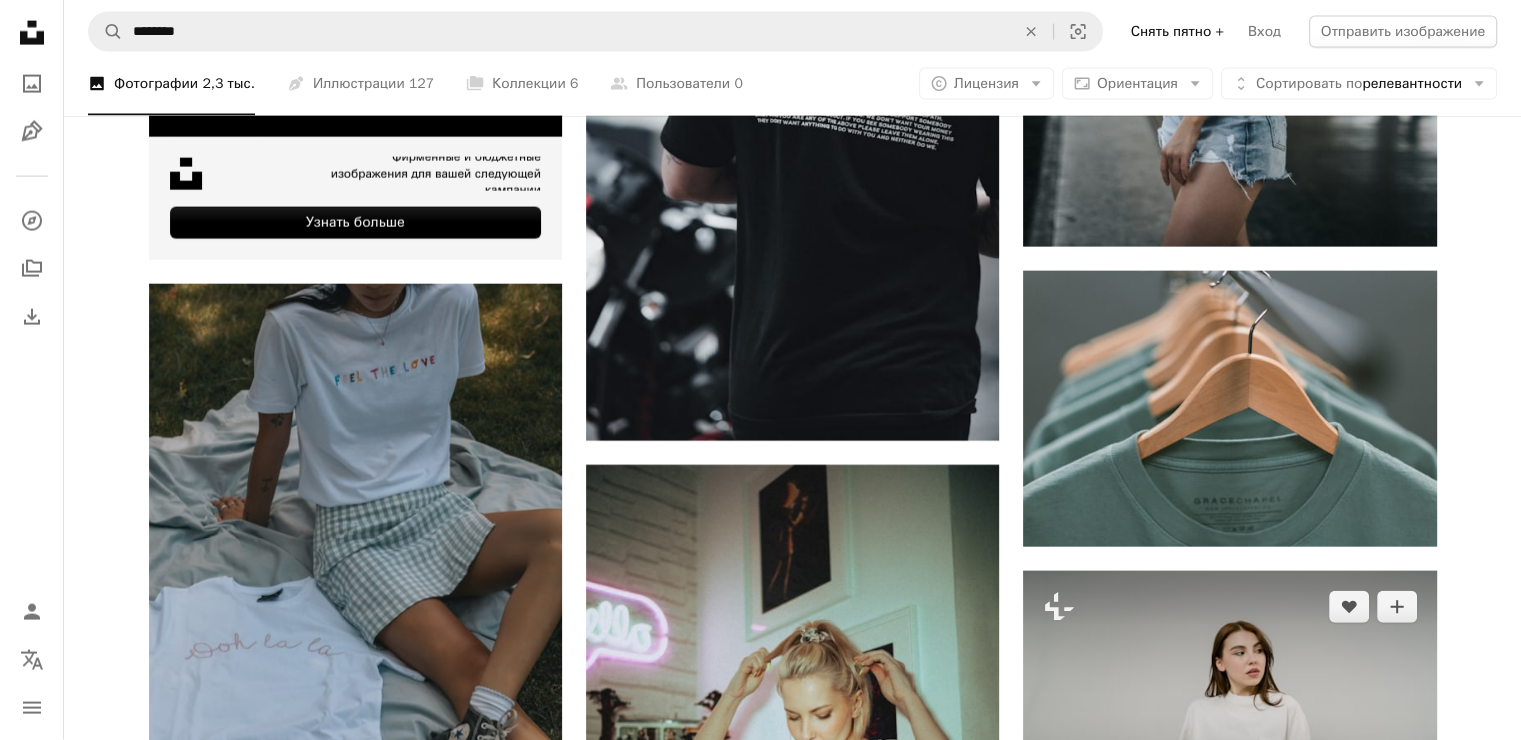 scroll, scrollTop: 4600, scrollLeft: 0, axis: vertical 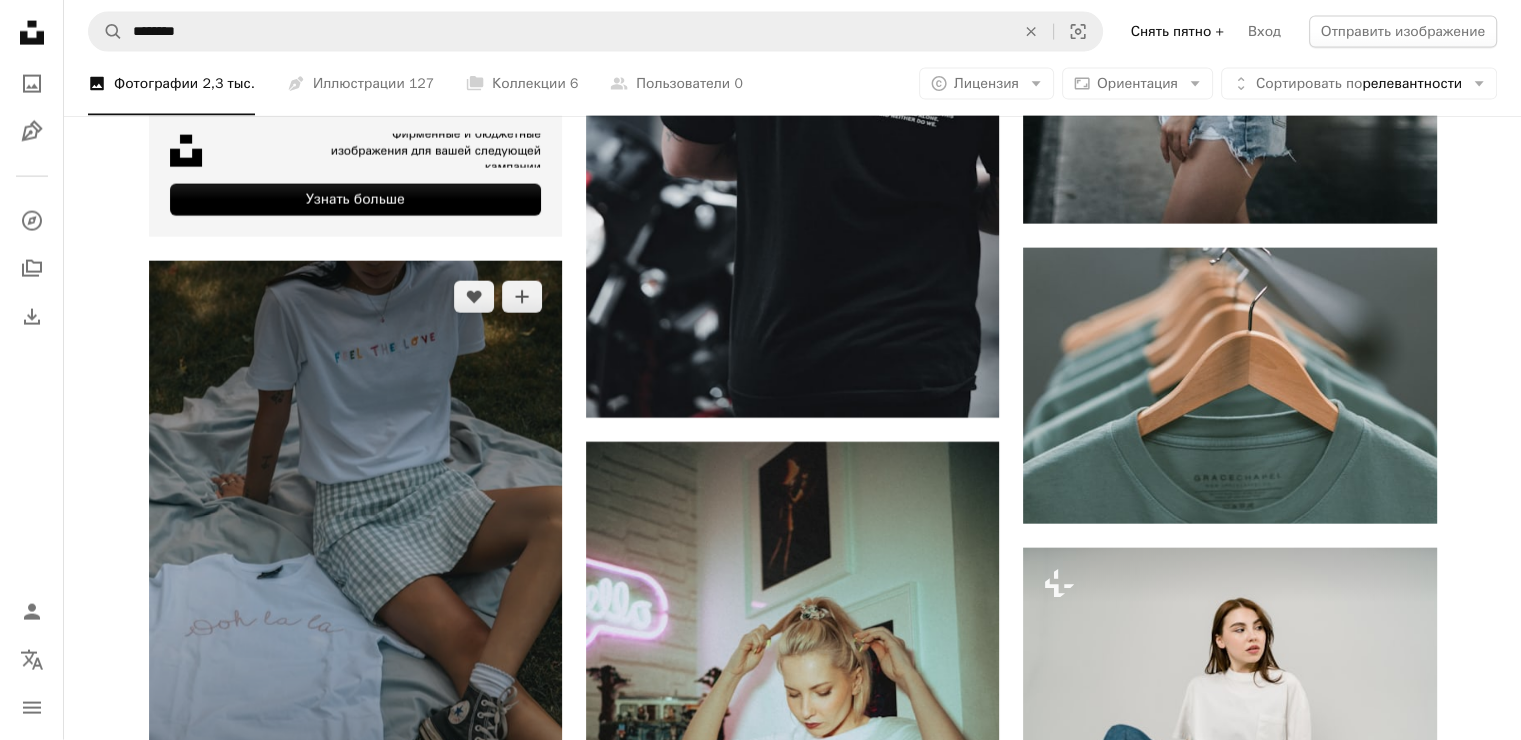 click at bounding box center [355, 571] 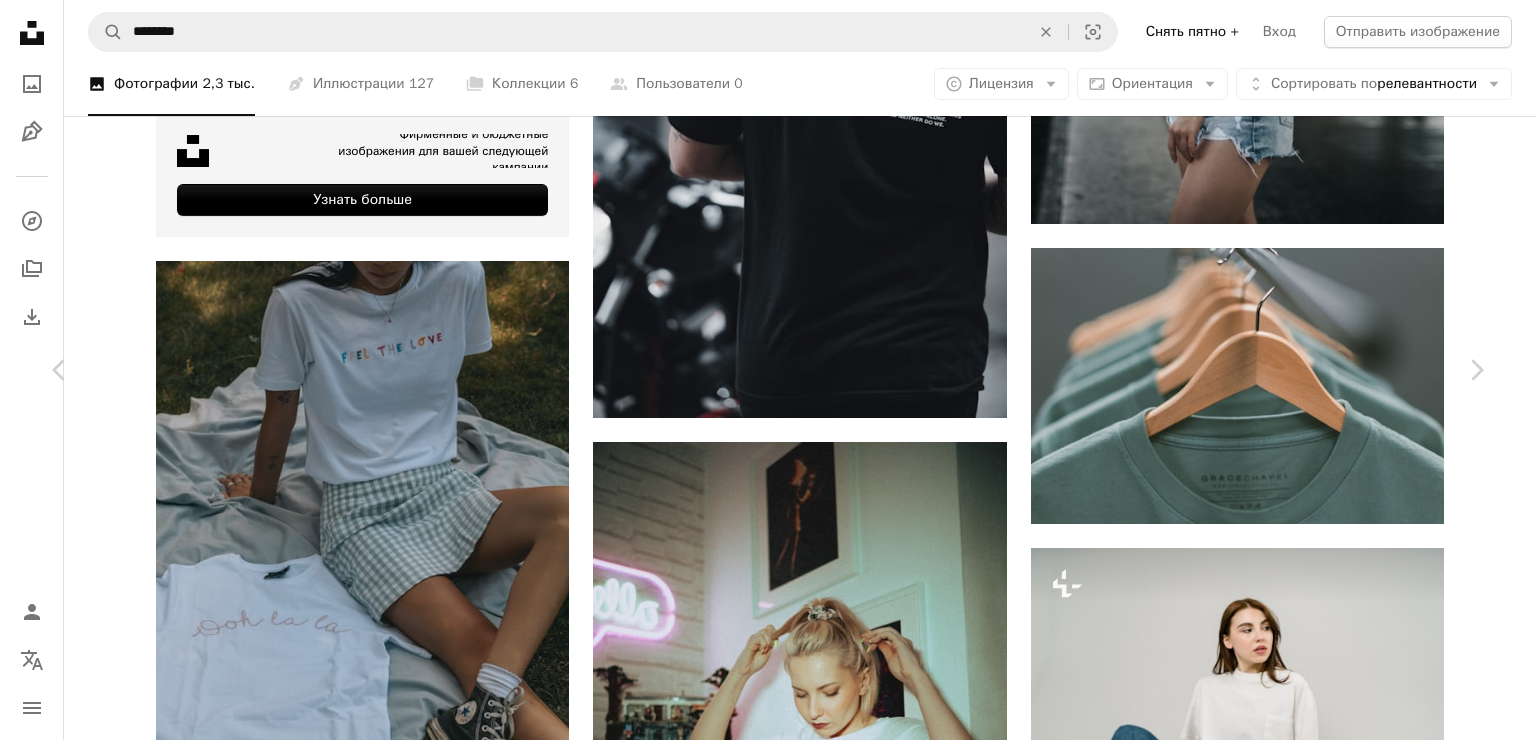 click on "Скачать бесплатно" at bounding box center [1267, 3630] 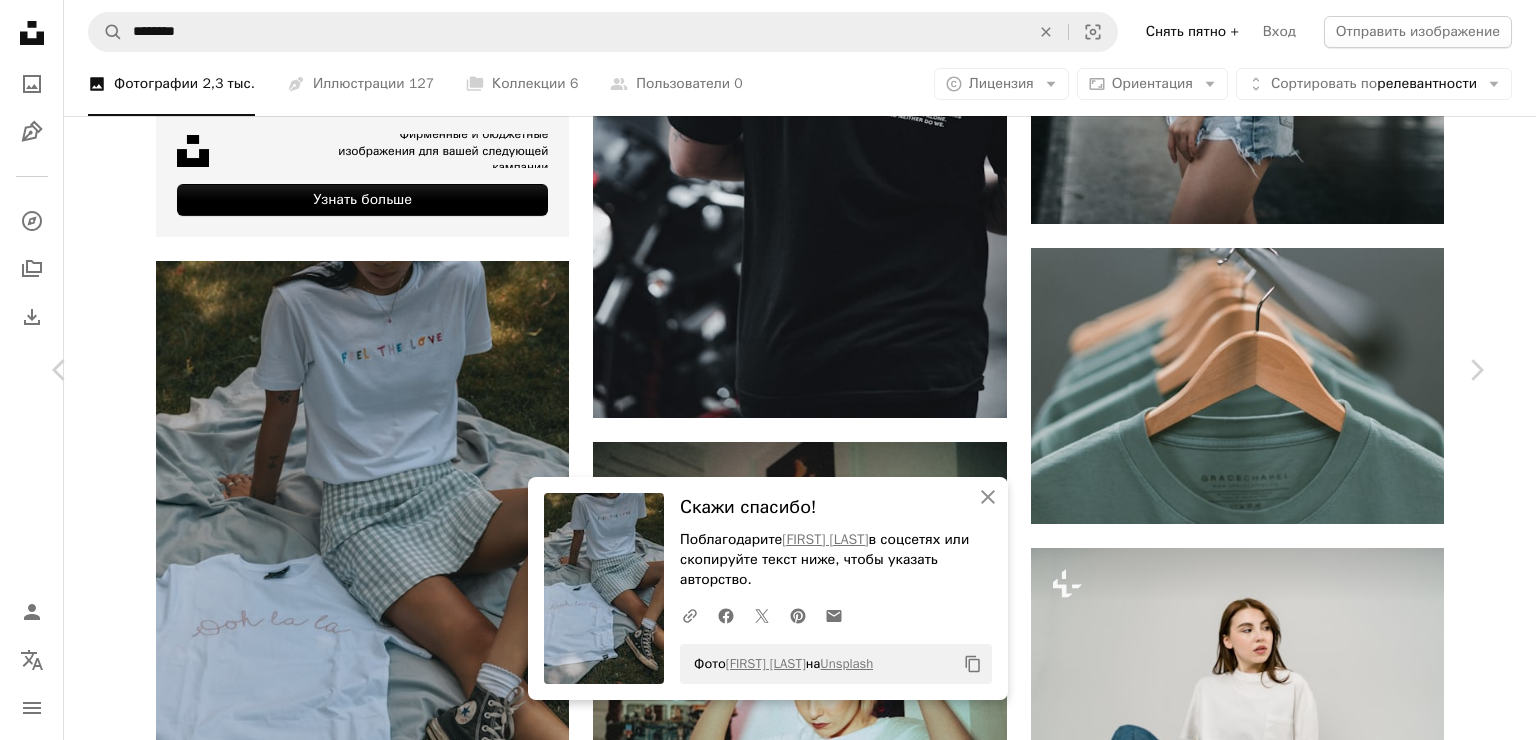 click on "An X shape Chevron left Chevron right An X shape Закрыть Скажи спасибо! Поблагодарите Жасмин Чу в соцсетях или скопируйте текст ниже, чтобы указать авторство. A URL sharing icon (chains) Facebook icon X (formerly Twitter) icon Pinterest icon An envelope Фото Жасмин Чу на Unsplash Copy content Жевать Жасмин Доступно для аренды A checkmark inside of a circle A heart A plus sign Редактировать изображение Plus sign for Unsplash+ Скачать бесплатно Chevron down Zoom in Число просмотров 291,651 Загрузки 2,465 Представленный в Фотографии , Мода и красота A forward-right arrow Поделиться Info icon Информация More Actions Calendar outlined Опубликовано 19 июля 2020 года Camera Canon, EOS 5D Mark II Safety лицензии Unsplash" at bounding box center [768, 3953] 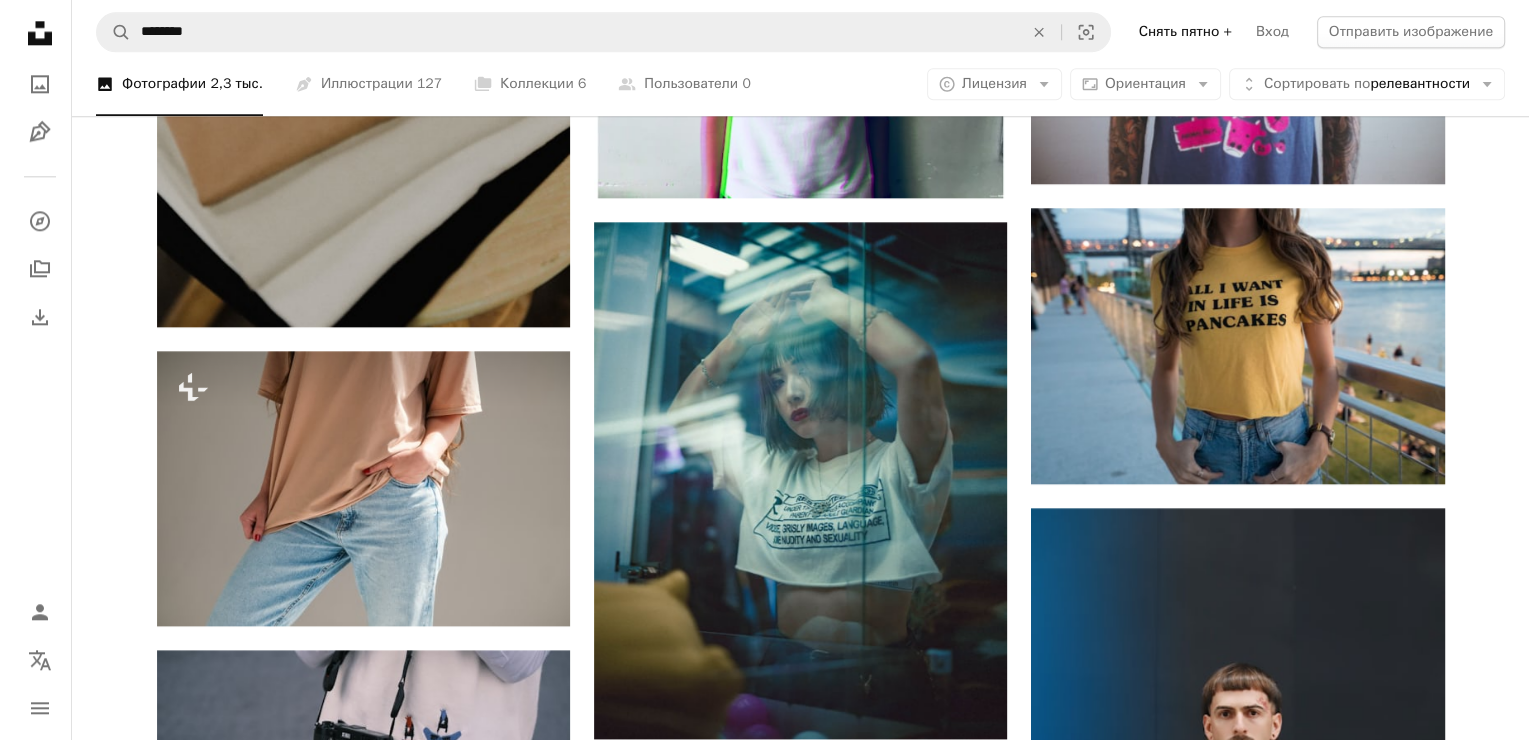 scroll, scrollTop: 2300, scrollLeft: 0, axis: vertical 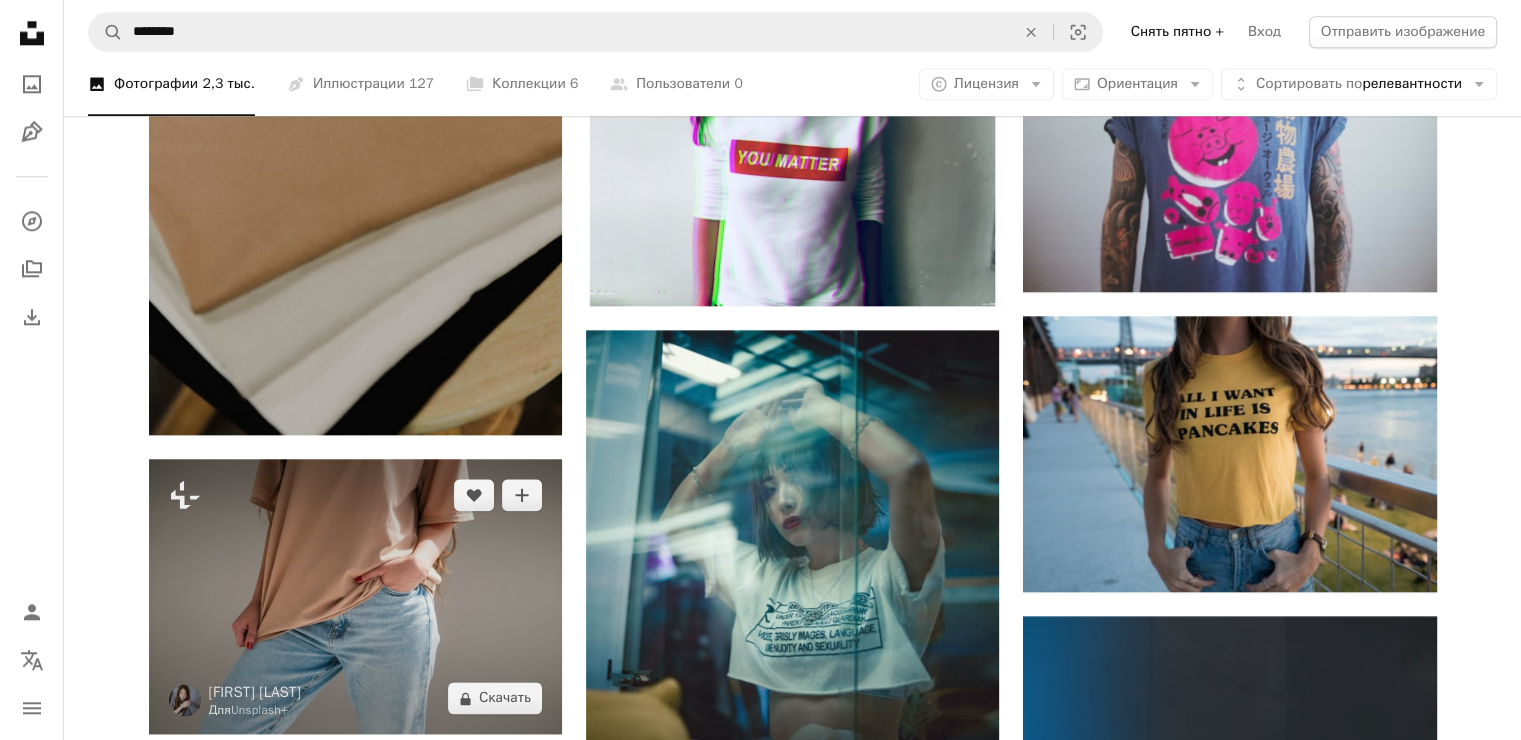 click at bounding box center [355, 596] 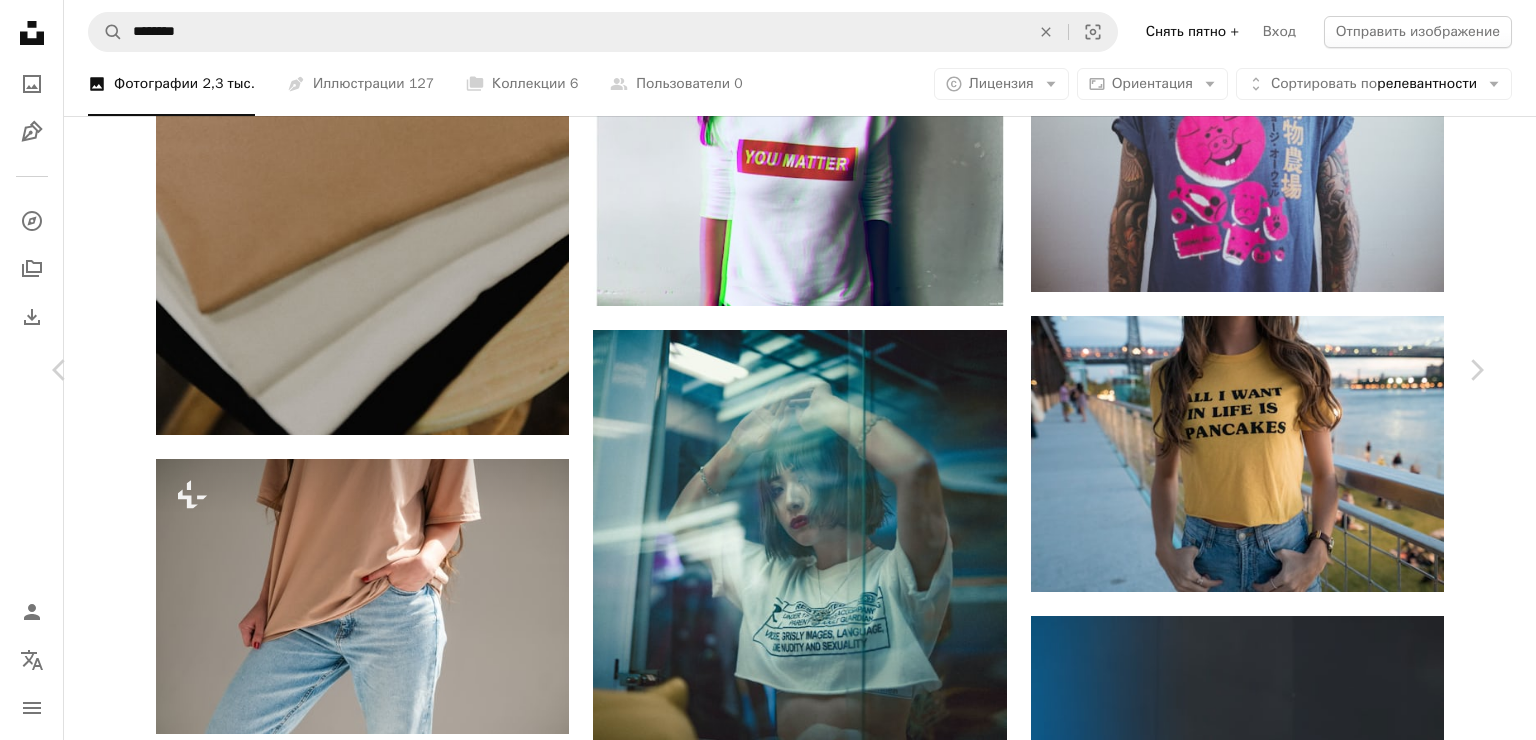 click at bounding box center (761, 6261) 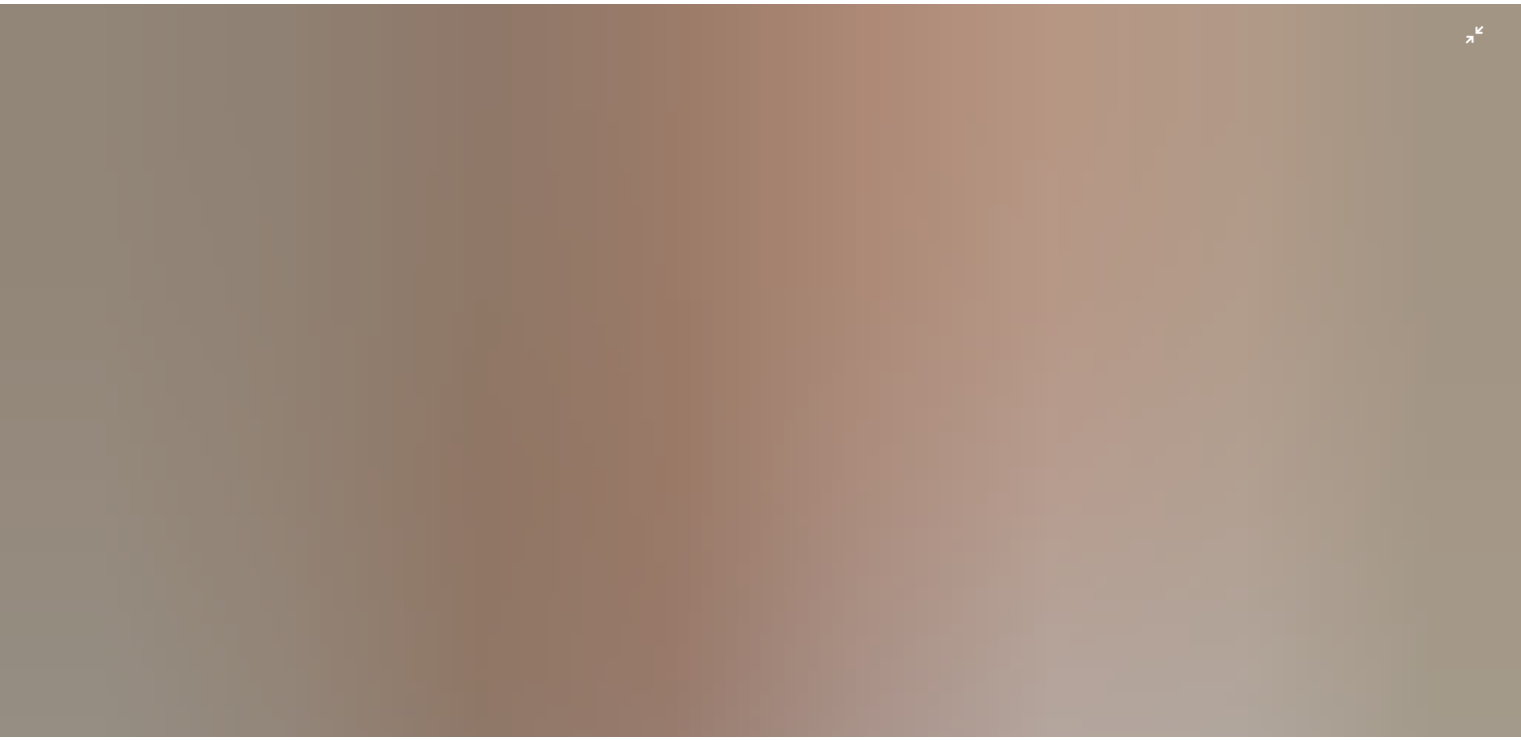 scroll, scrollTop: 132, scrollLeft: 0, axis: vertical 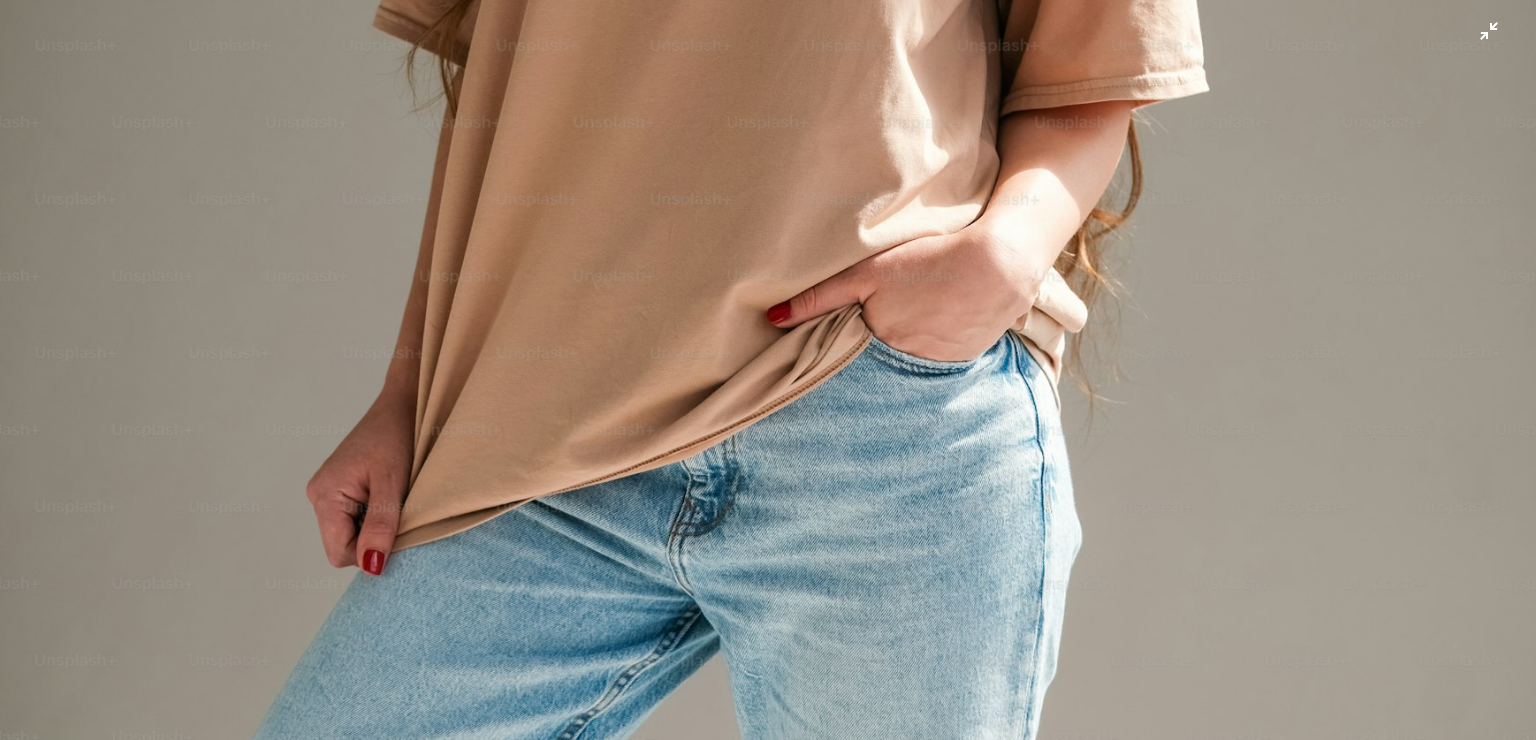 click at bounding box center (768, 379) 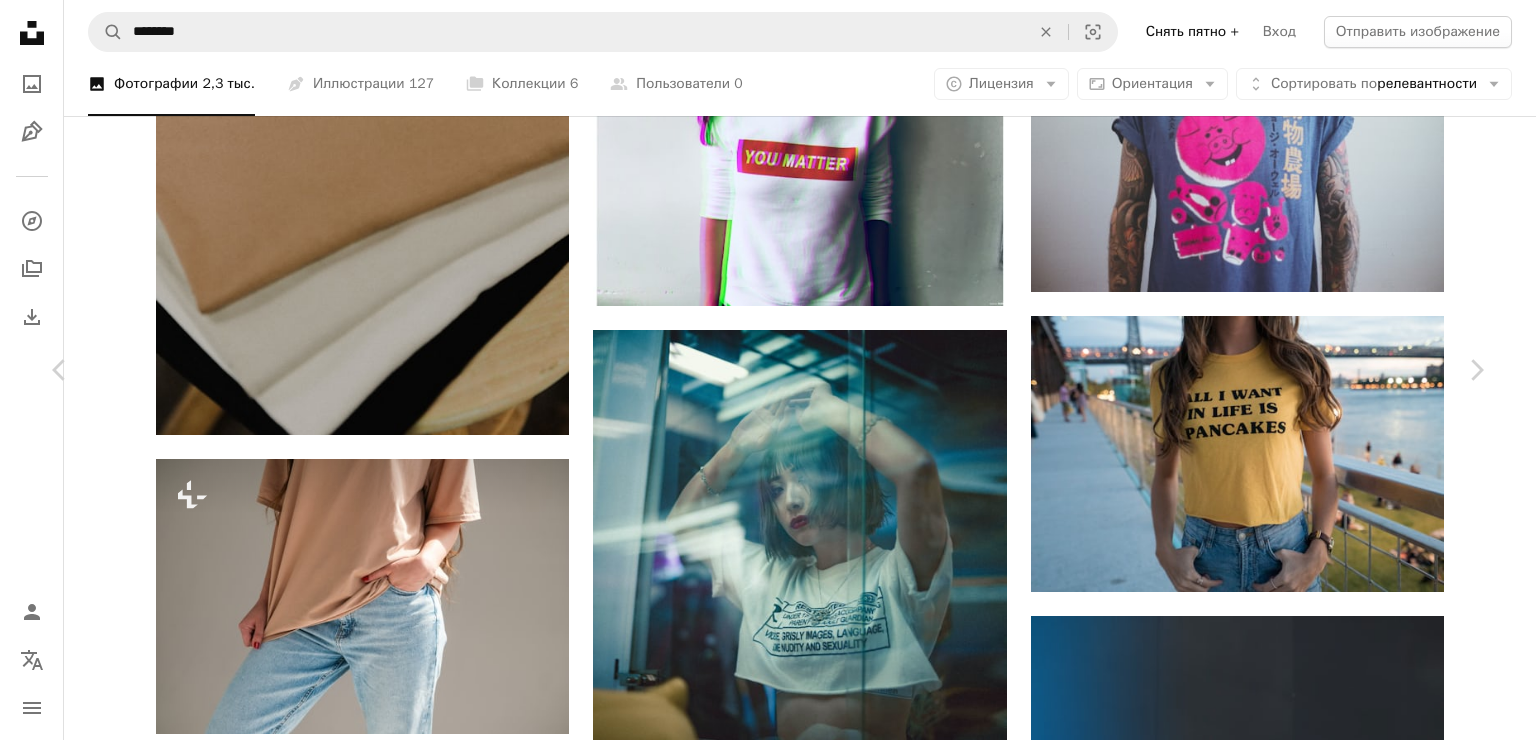 click on "An X shape Chevron left Chevron right [FIRST] [LAST] Для  Unsplash+ A heart A plus sign Редактировать изображение   Plus sign for Unsplash+ A lock   Скачать Zoom in A forward-right arrow Поделиться More Actions Calendar outlined Опубликовано  [DATE] Camera FUJIFILM, X-T3 Safety Распространяется по лицензии  Unsplash+ женщина Девушка Мода Женский футболка бежевый футболка Джинсы женская мода макет футболки Деним длинные волосы модель футболки женская мода футболка большого размера Основы базовая мода вернемся к основам руки в карманах футболка Изображения с Creative Commons Из этой серии Plus sign for Unsplash+ Связанные изображения Plus sign for Unsplash+ A heart" at bounding box center [768, 6253] 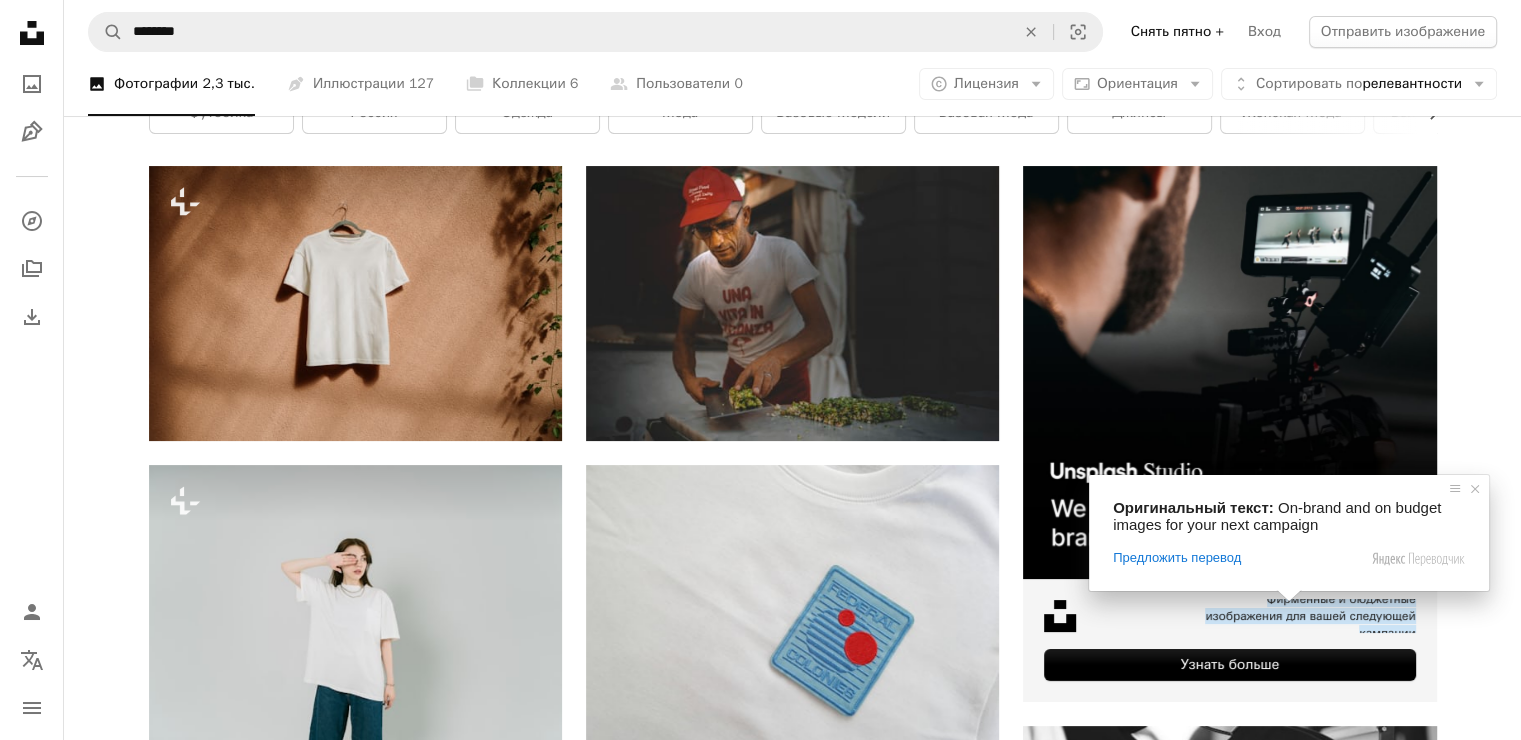 scroll, scrollTop: 0, scrollLeft: 0, axis: both 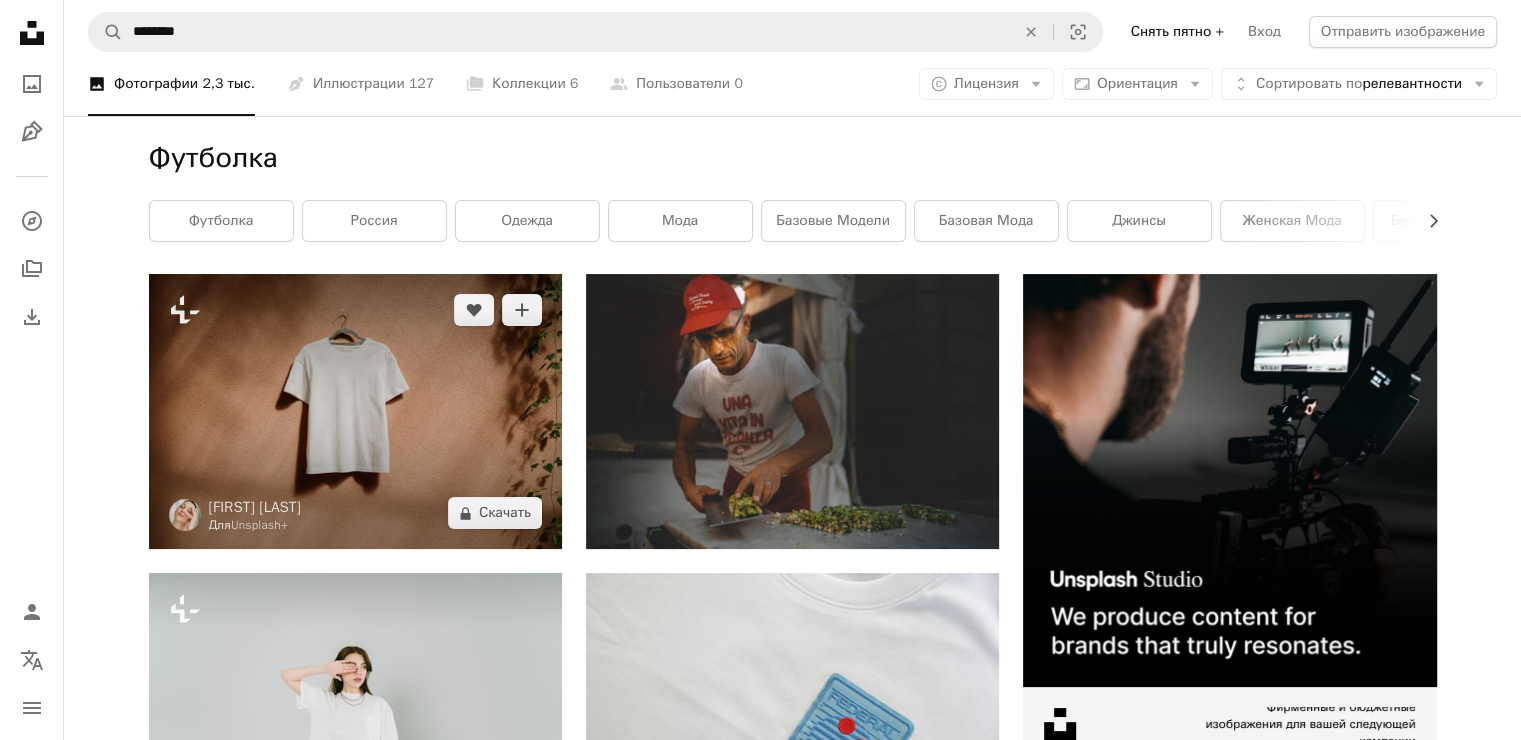 click at bounding box center (355, 411) 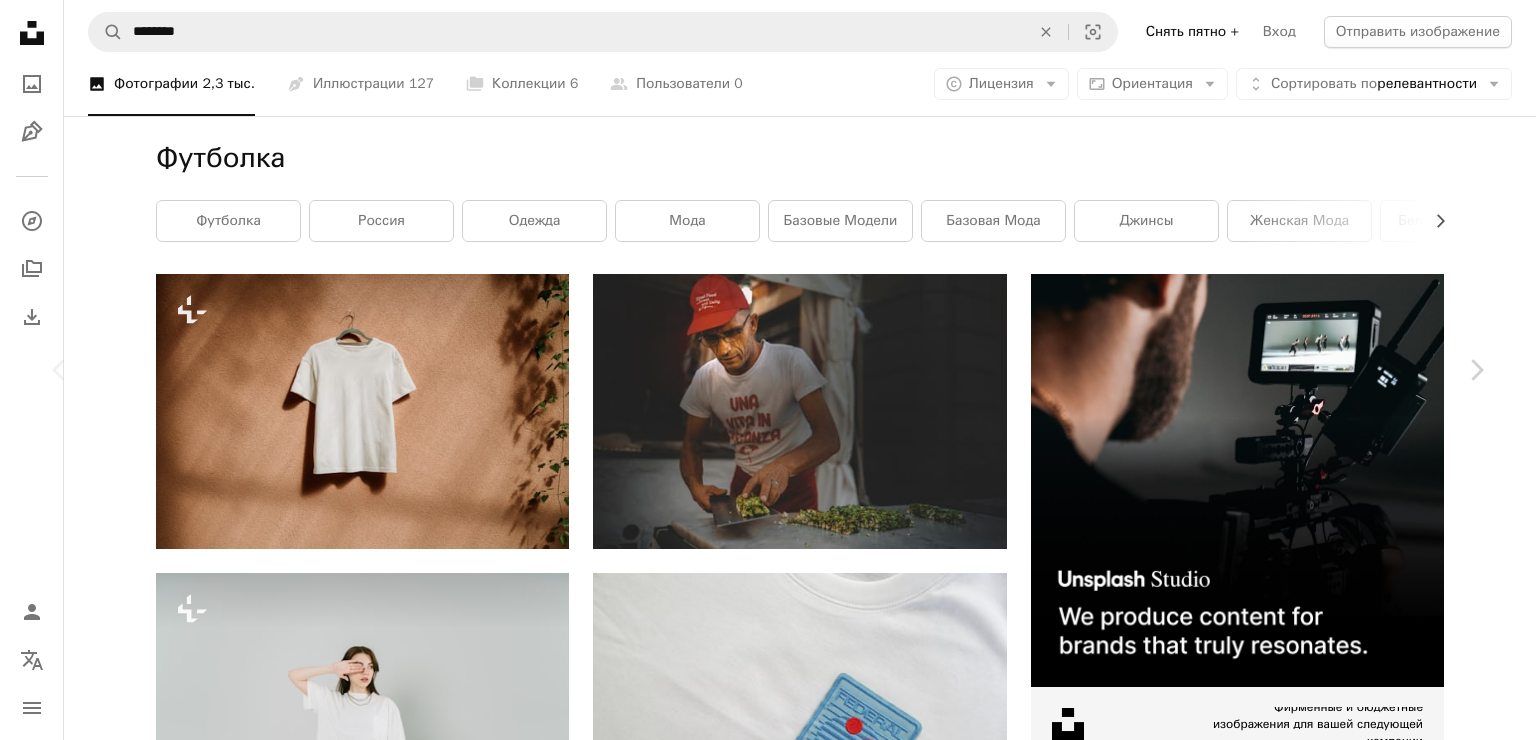 click on "An X shape Chevron left Chevron right [FIRST] [LAST] Для  Unsplash+ A heart A plus sign Редактировать изображение   Plus sign for Unsplash+ A lock   Скачать Zoom in A forward-right arrow Поделиться More Actions Calendar outlined Опубликовано  [DATE] Safety Распространяется по лицензии  Unsplash+ продукт макет футболка кружка белая футболка шаблон макет макет продукта пространство для копирования пустая кружка пространство для текста Бесплатные изображения Из этой серии Plus sign for Unsplash+ Связанные изображения Plus sign for Unsplash+ A heart A plus sign [FIRST] [LAST] For  Unsplash+ A lock   Download Plus sign for Unsplash+ A heart A plus sign [FIRST] [LAST] For  Unsplash+ A lock   Download Plus sign for Unsplash+" at bounding box center [768, 8553] 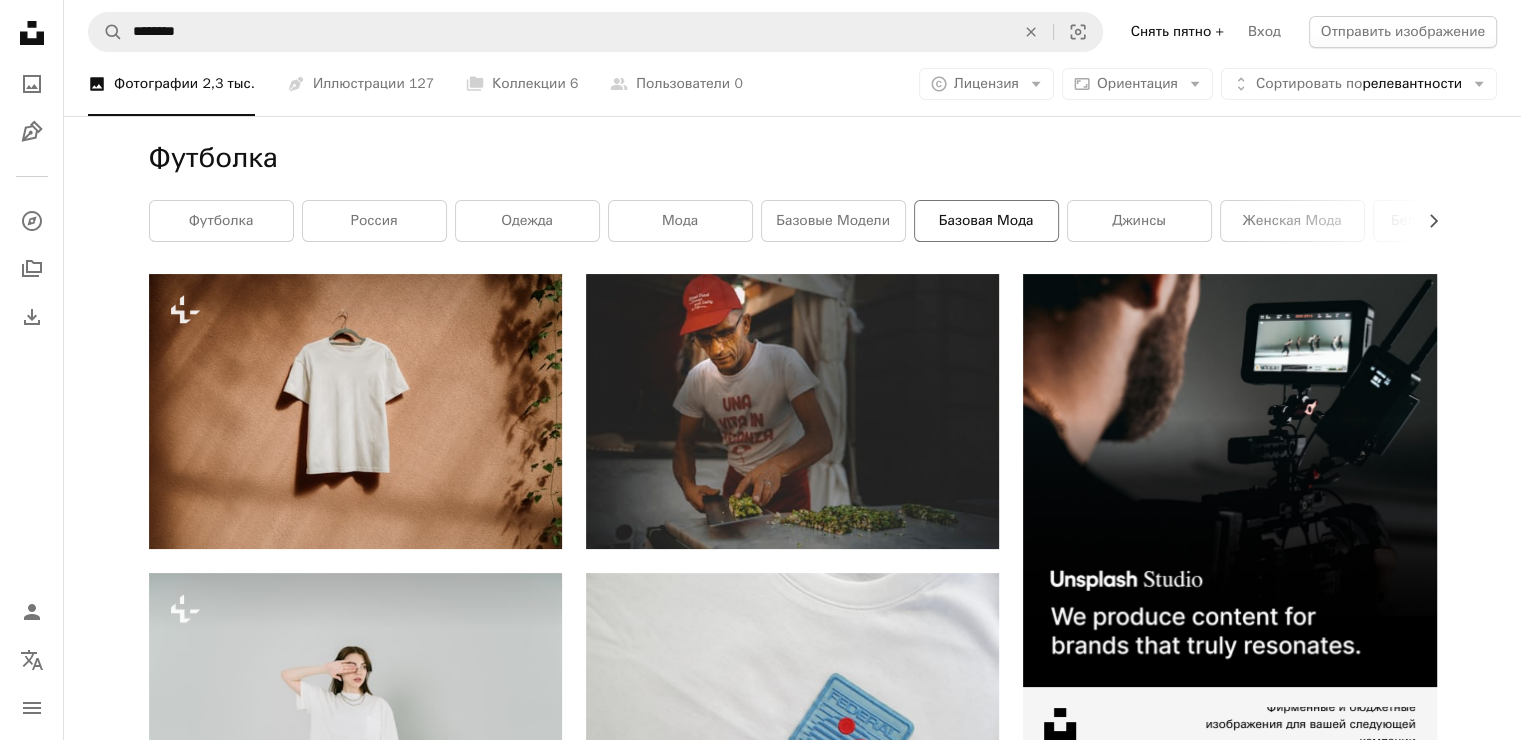 click on "базовая мода" at bounding box center [986, 220] 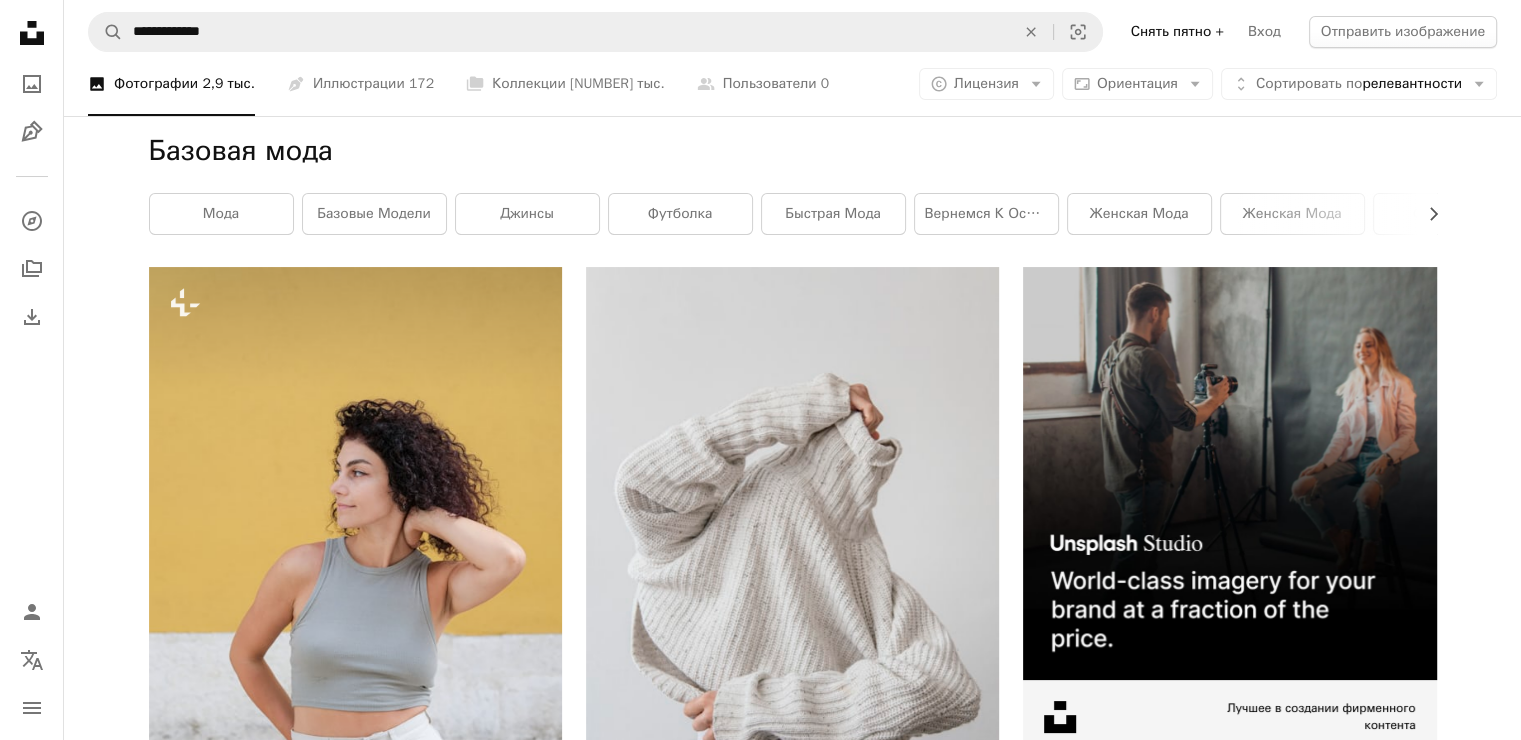 scroll, scrollTop: 0, scrollLeft: 0, axis: both 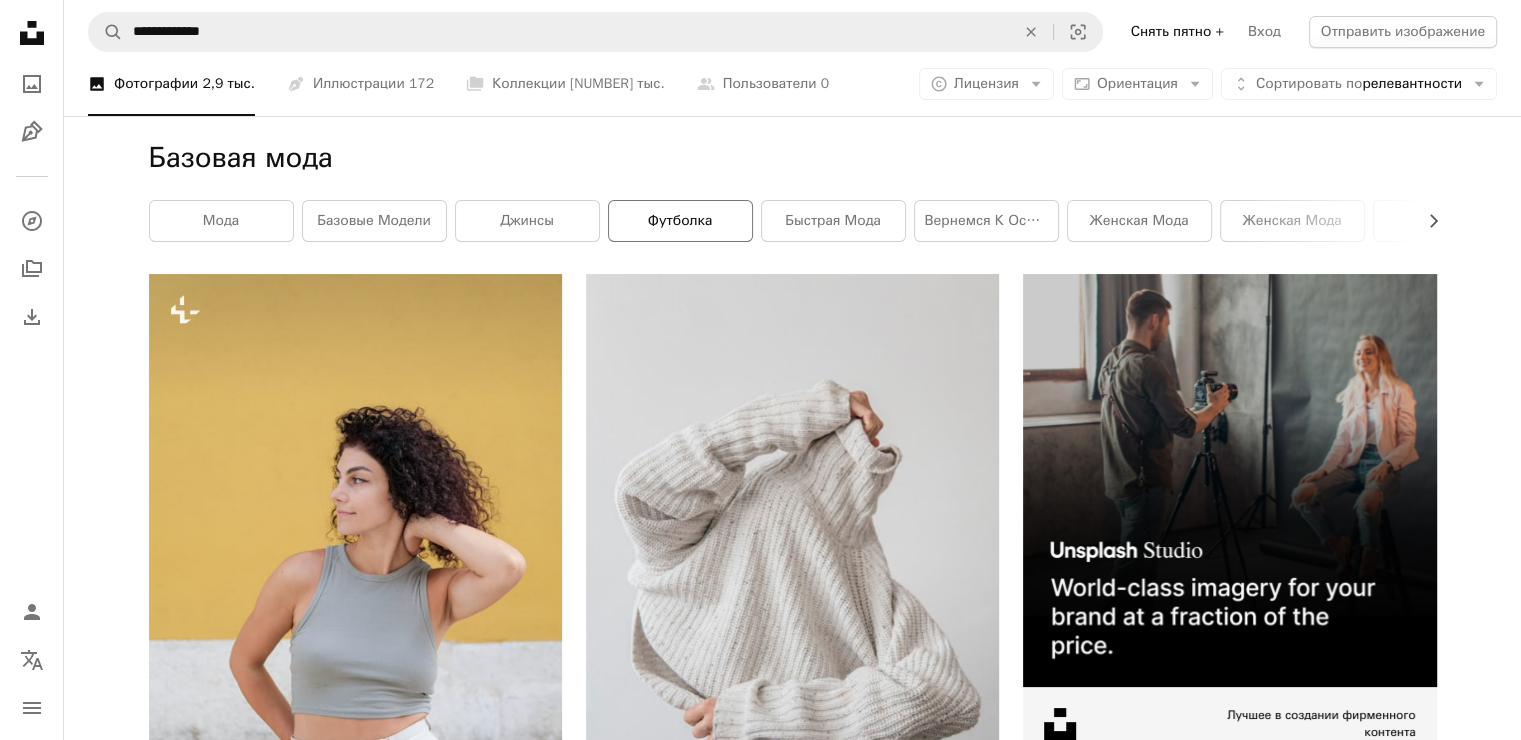 click on "футболка" at bounding box center [680, 221] 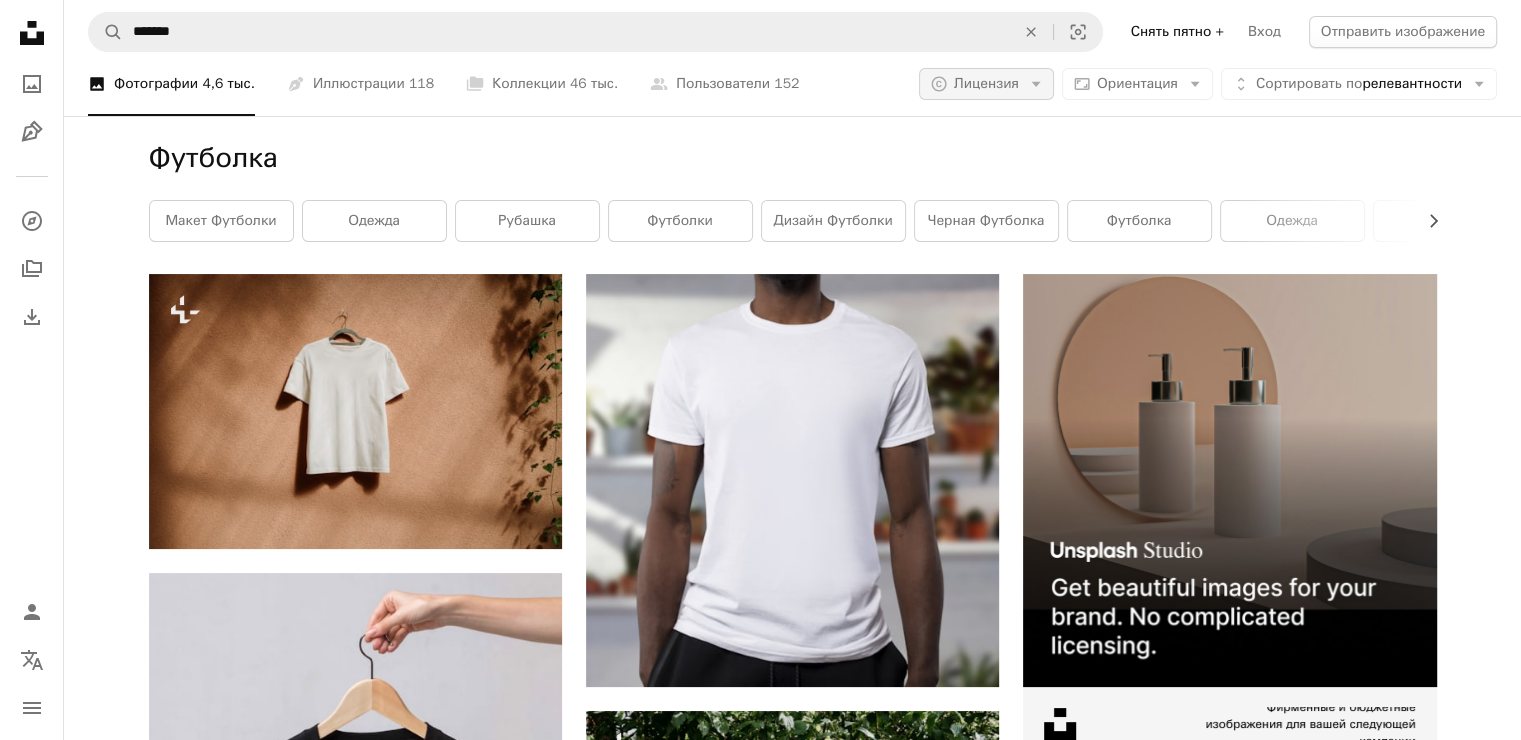 click on "A copyright icon © Лицензия Arrow down" at bounding box center [986, 84] 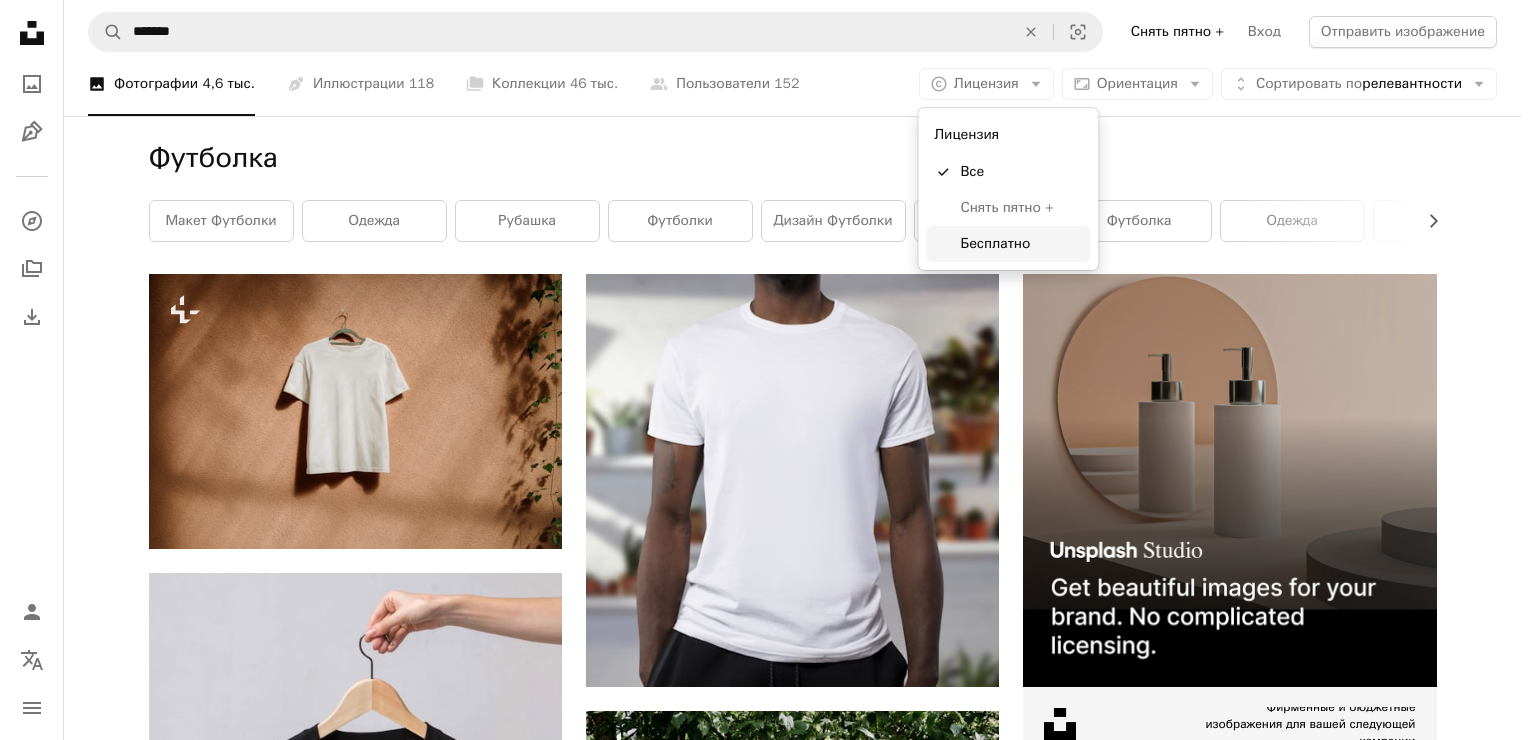 click on "Бесплатно" at bounding box center [995, 243] 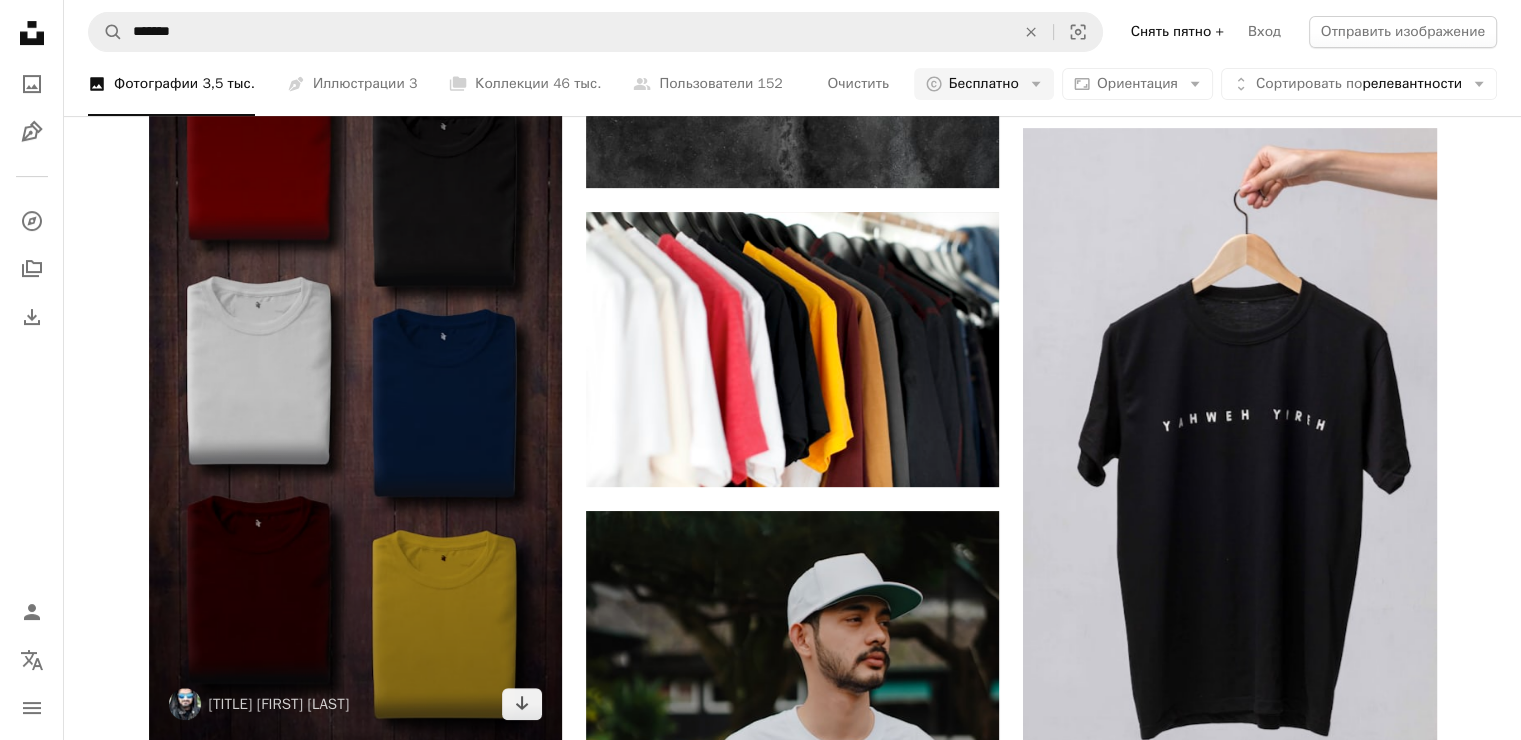 scroll, scrollTop: 700, scrollLeft: 0, axis: vertical 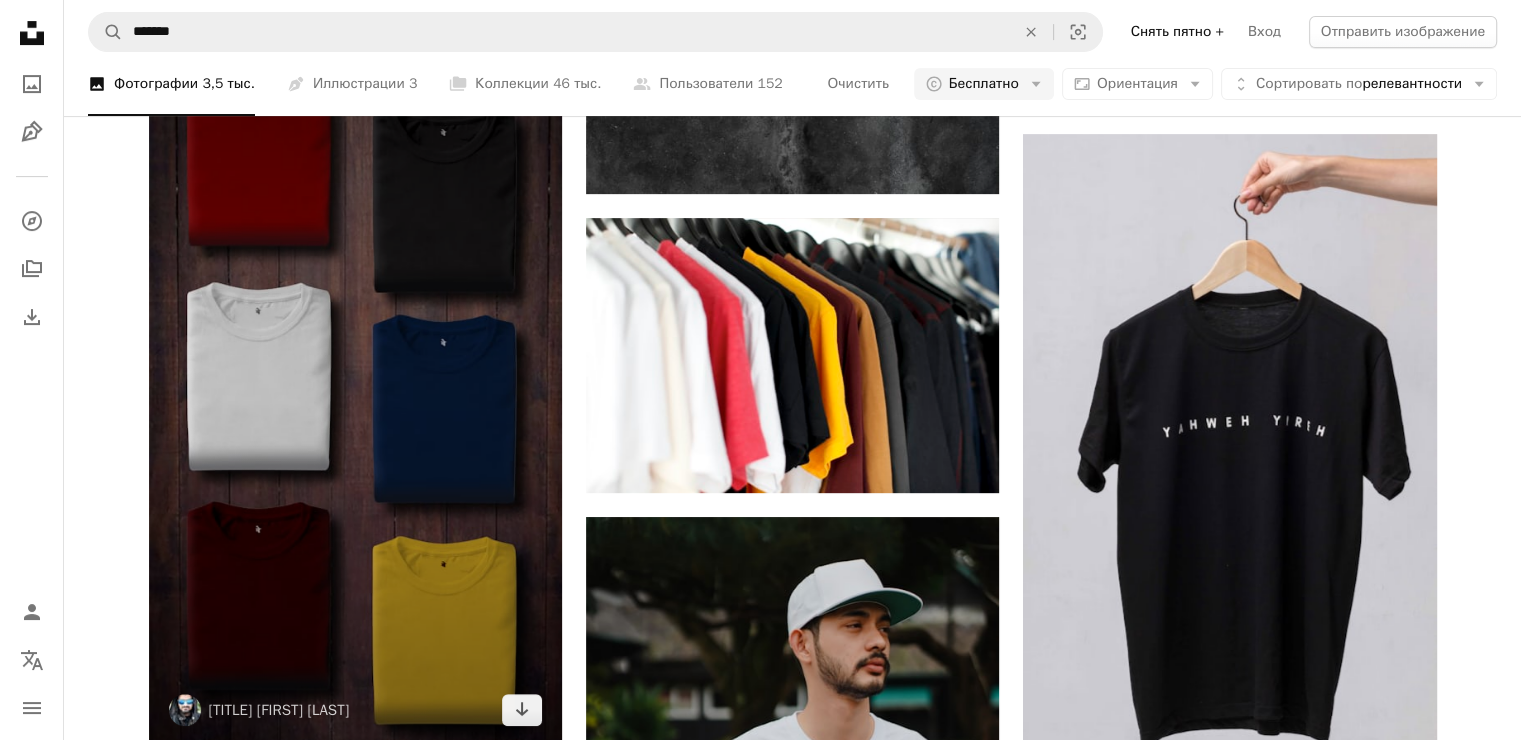 click at bounding box center (355, 378) 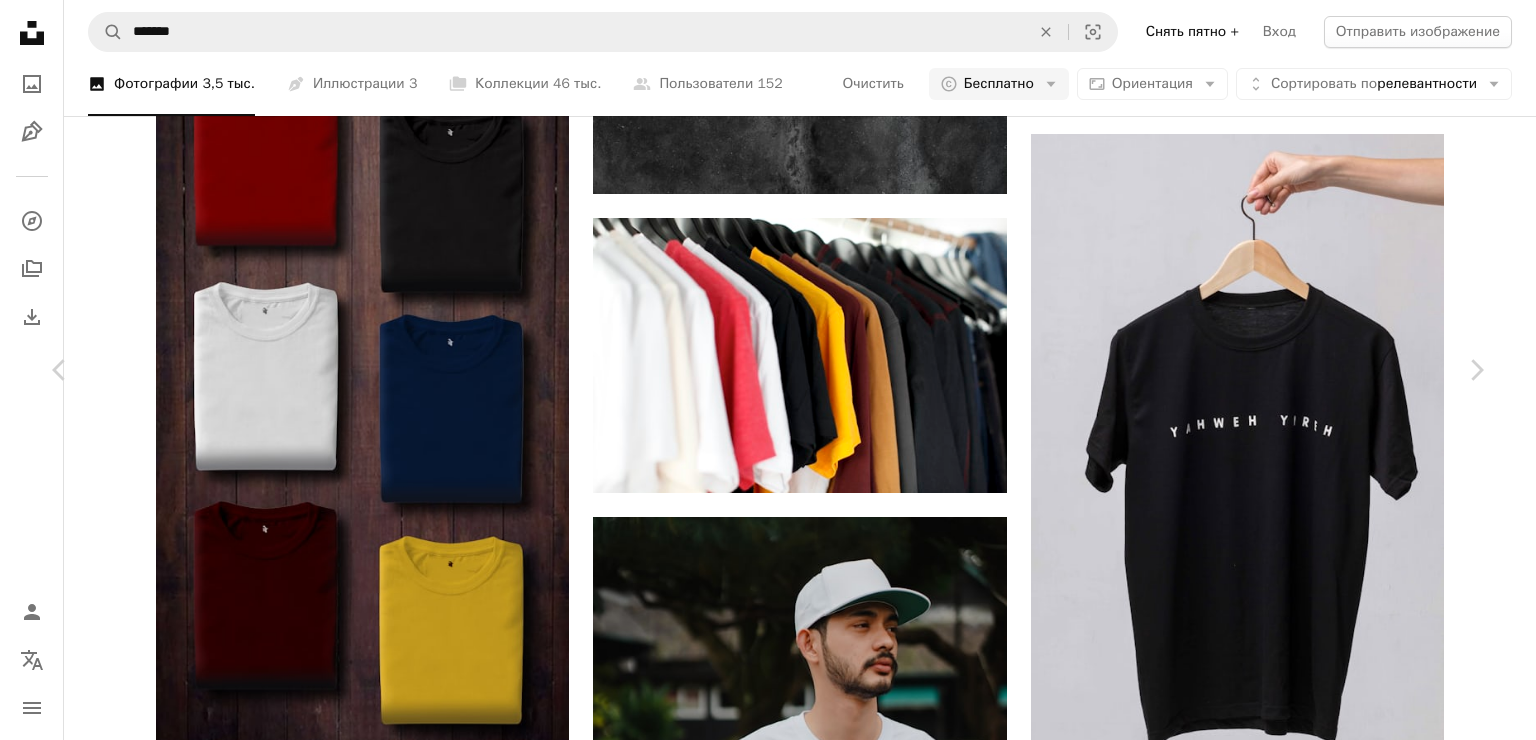 click on "Скачать бесплатно" at bounding box center (1267, 4928) 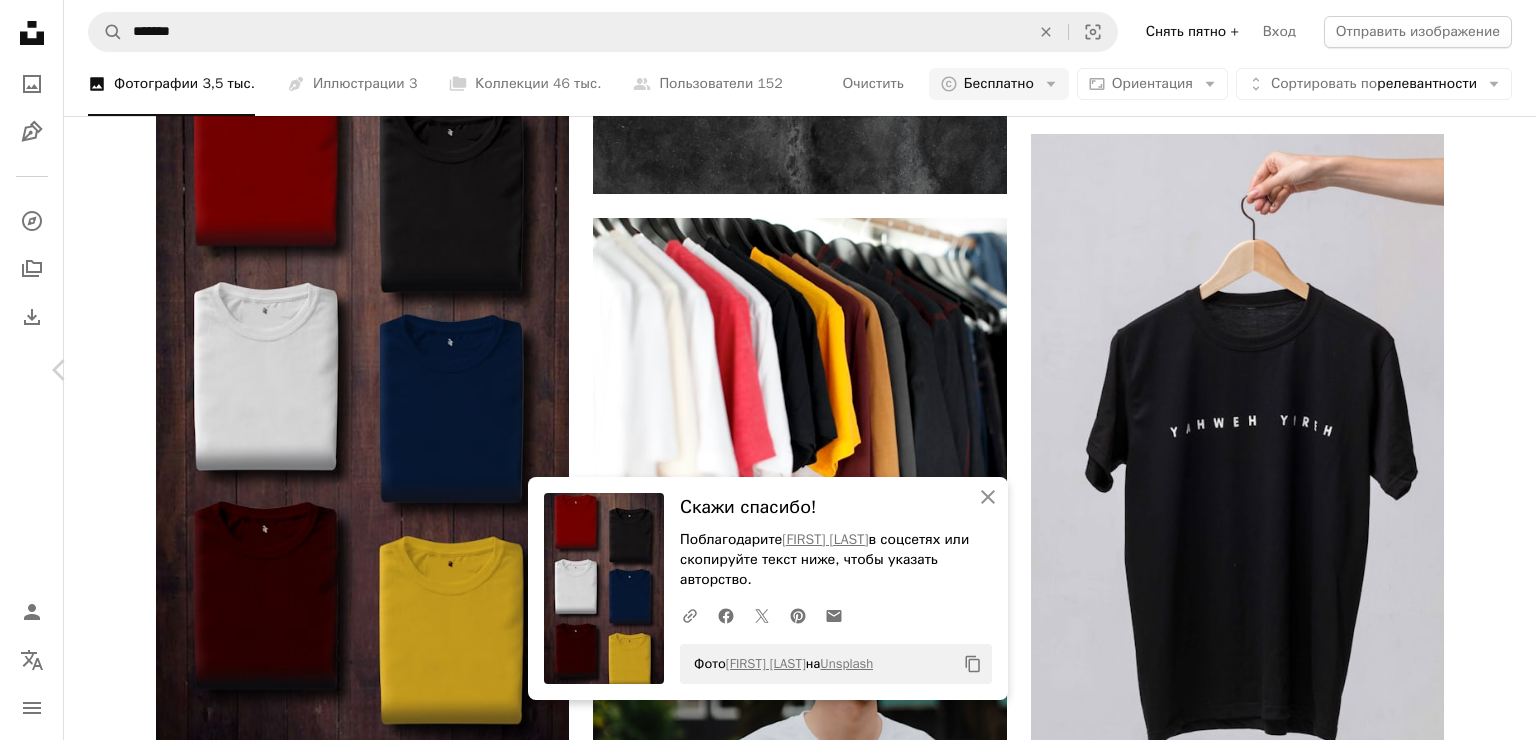 click on "Chevron right" at bounding box center [1476, 370] 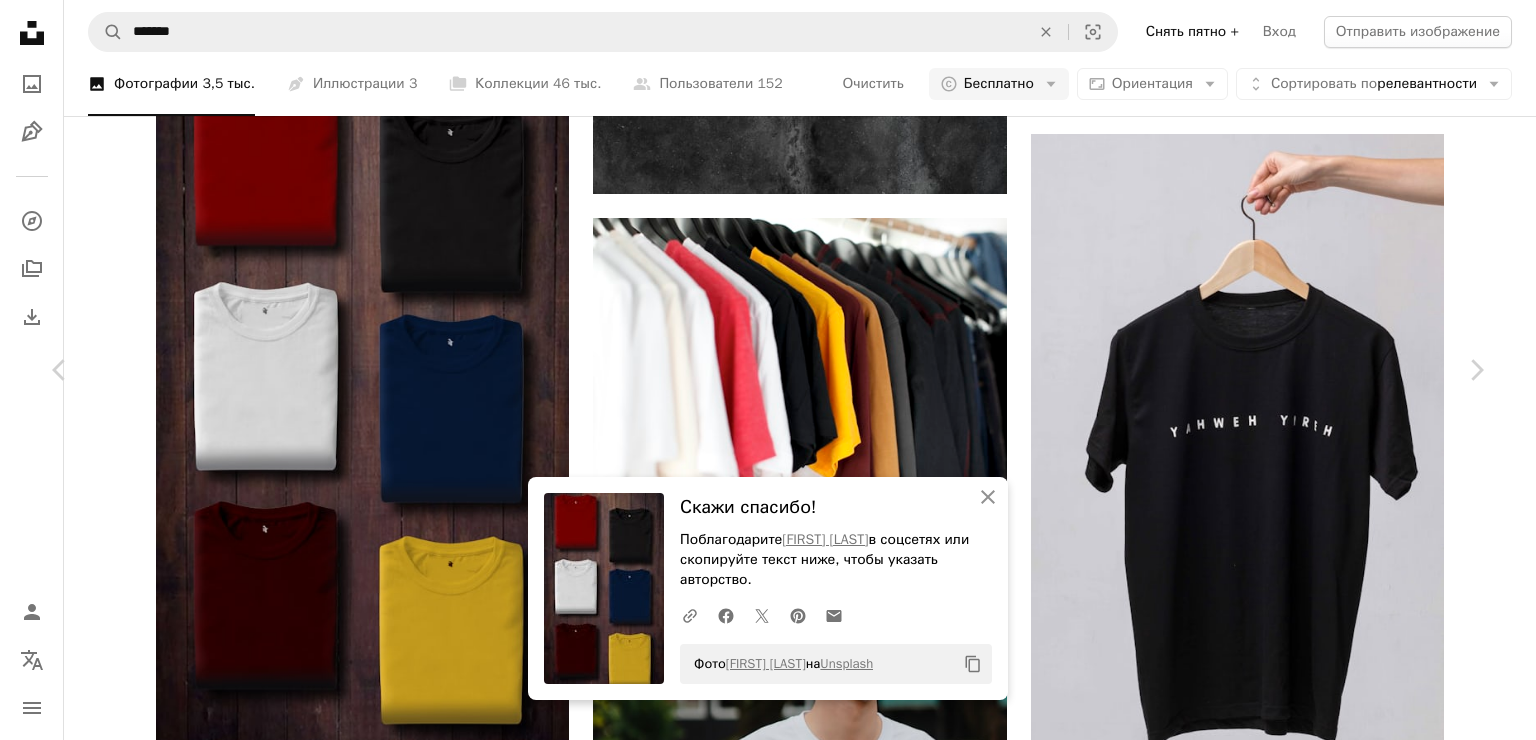 click on "Zoom in" at bounding box center [760, 5259] 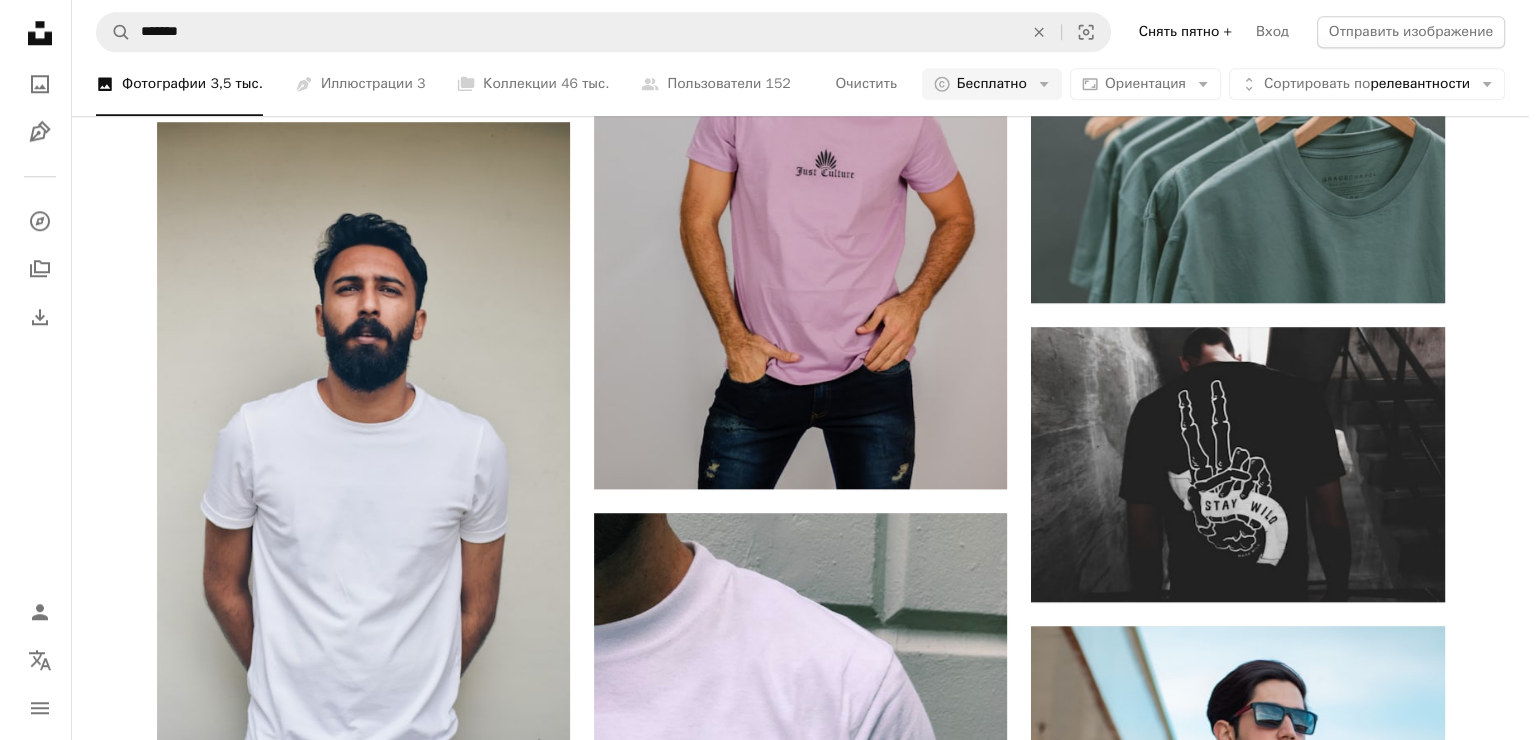 scroll, scrollTop: 2000, scrollLeft: 0, axis: vertical 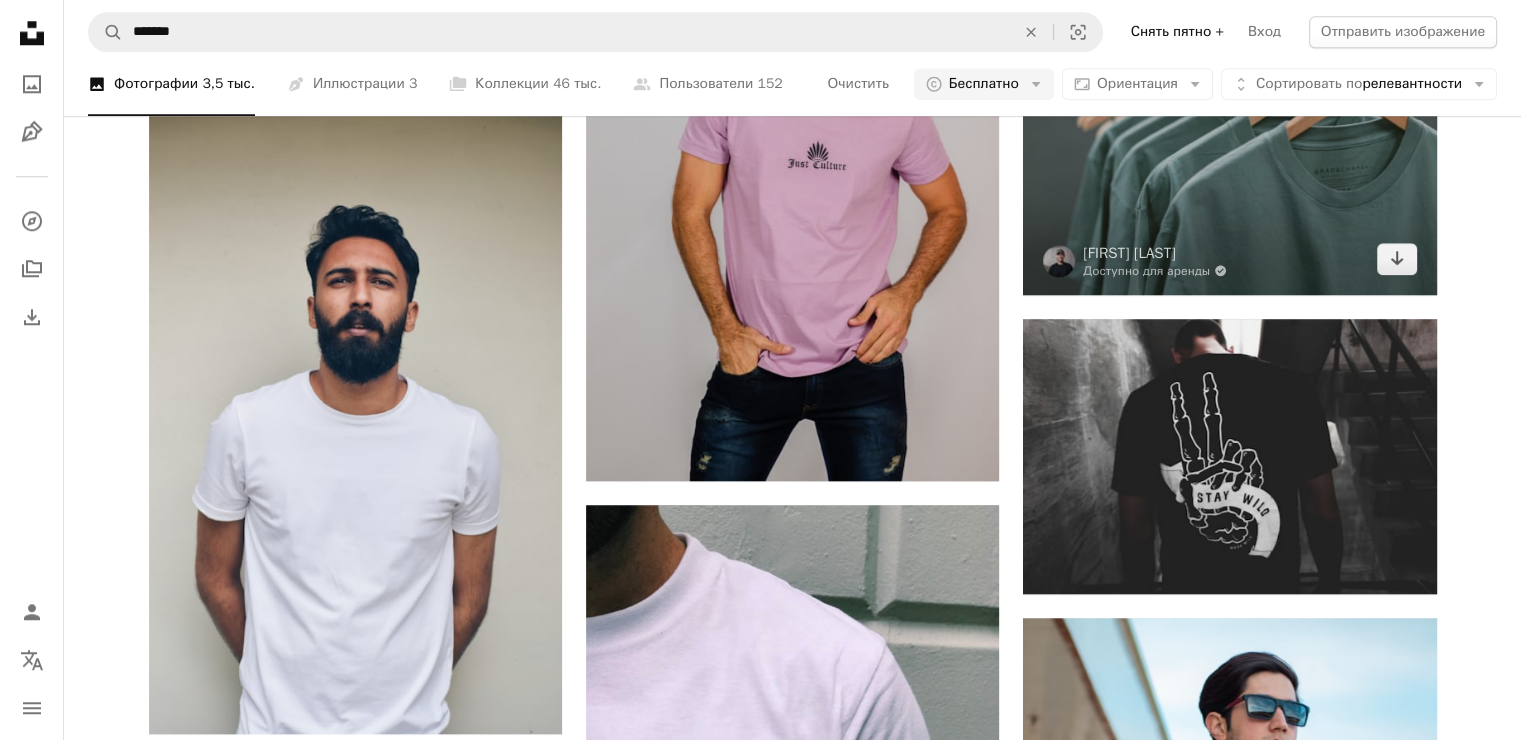 click at bounding box center [1229, 157] 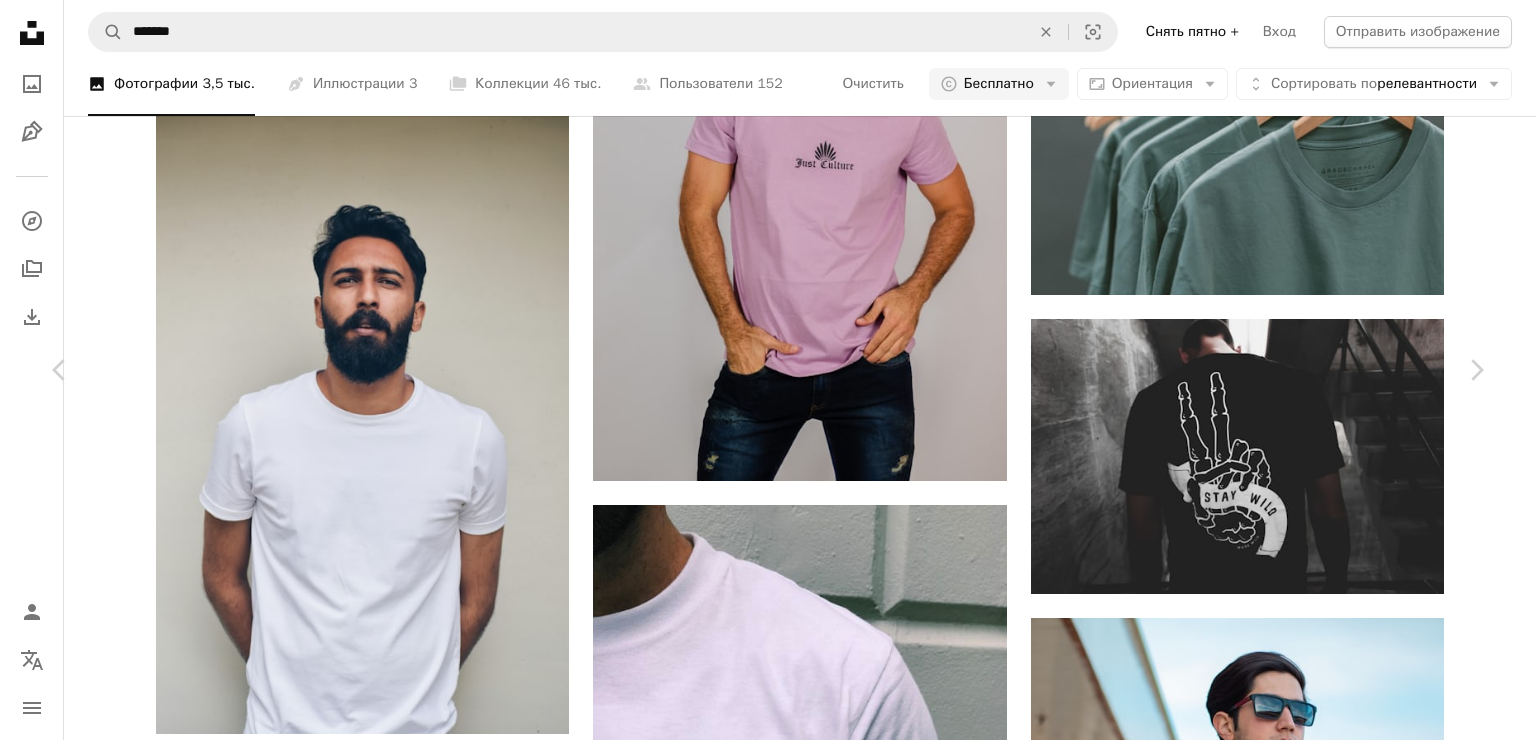 click on "Скачать бесплатно" at bounding box center (1267, 3628) 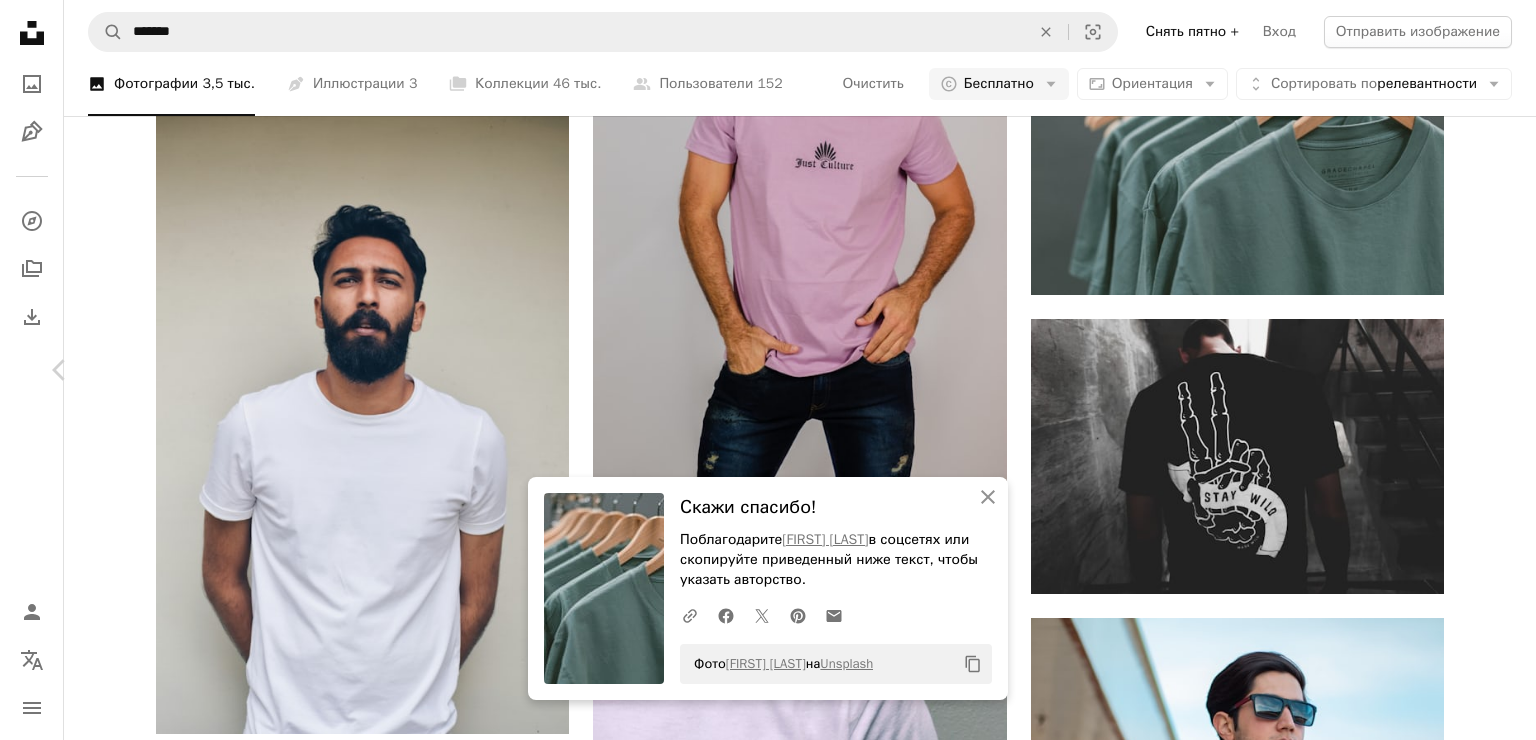 click on "Chevron right" at bounding box center (1476, 370) 